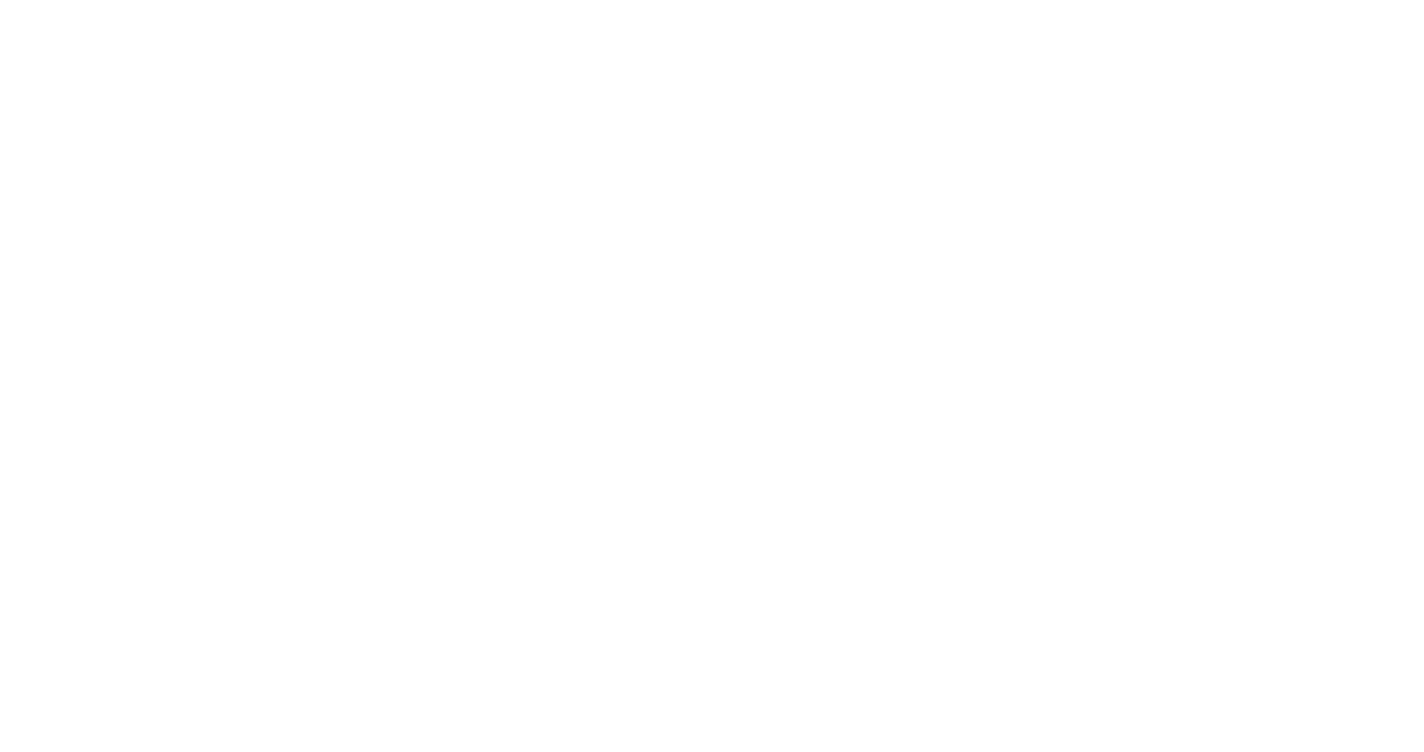 scroll, scrollTop: 0, scrollLeft: 0, axis: both 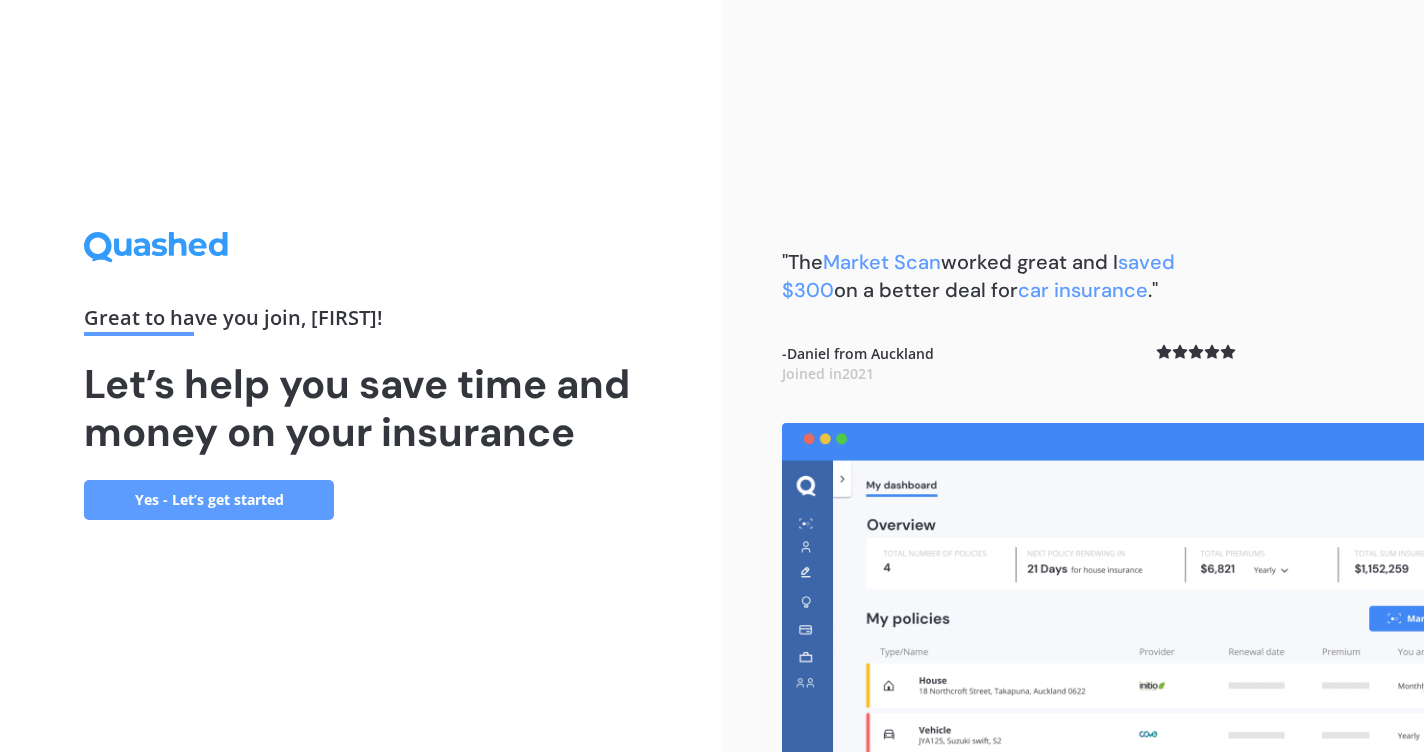 click on "Yes - Let’s get started" at bounding box center (209, 500) 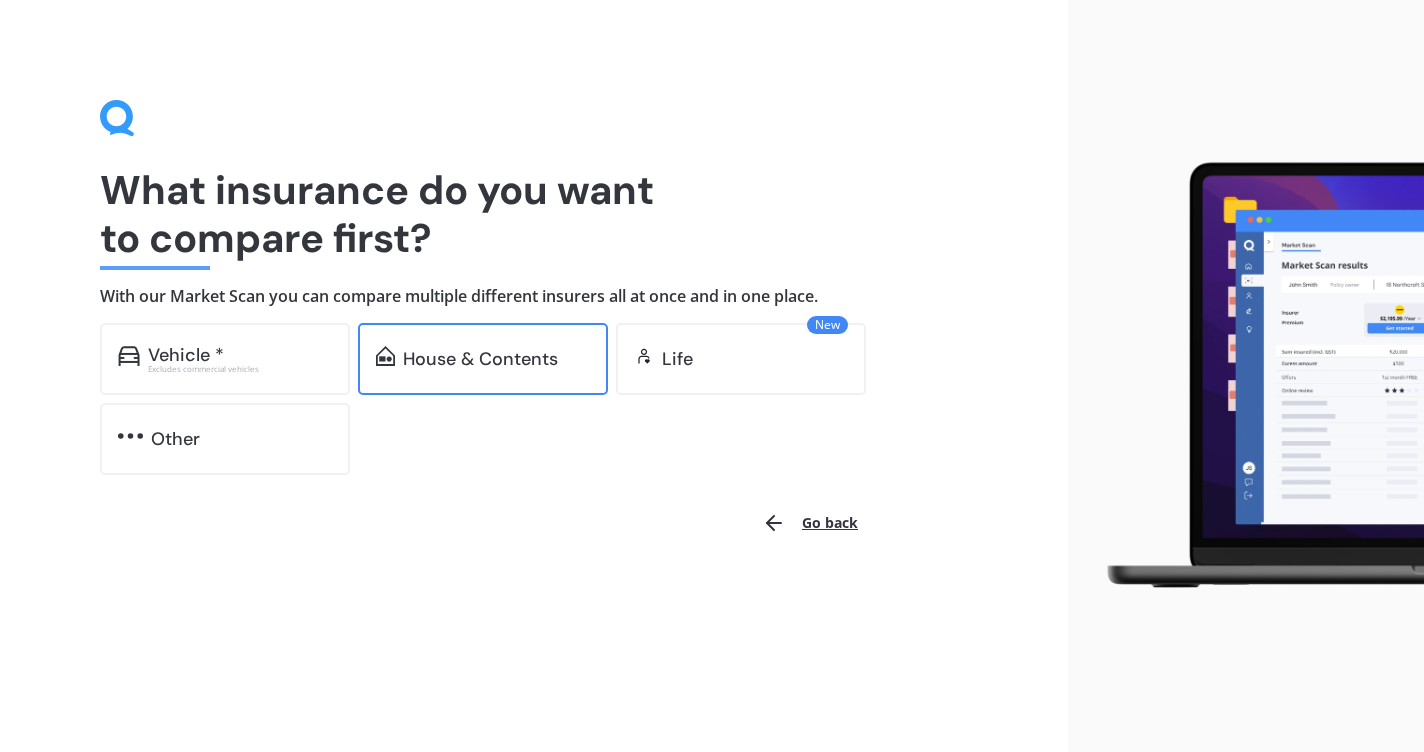 click on "House & Contents" at bounding box center [483, 359] 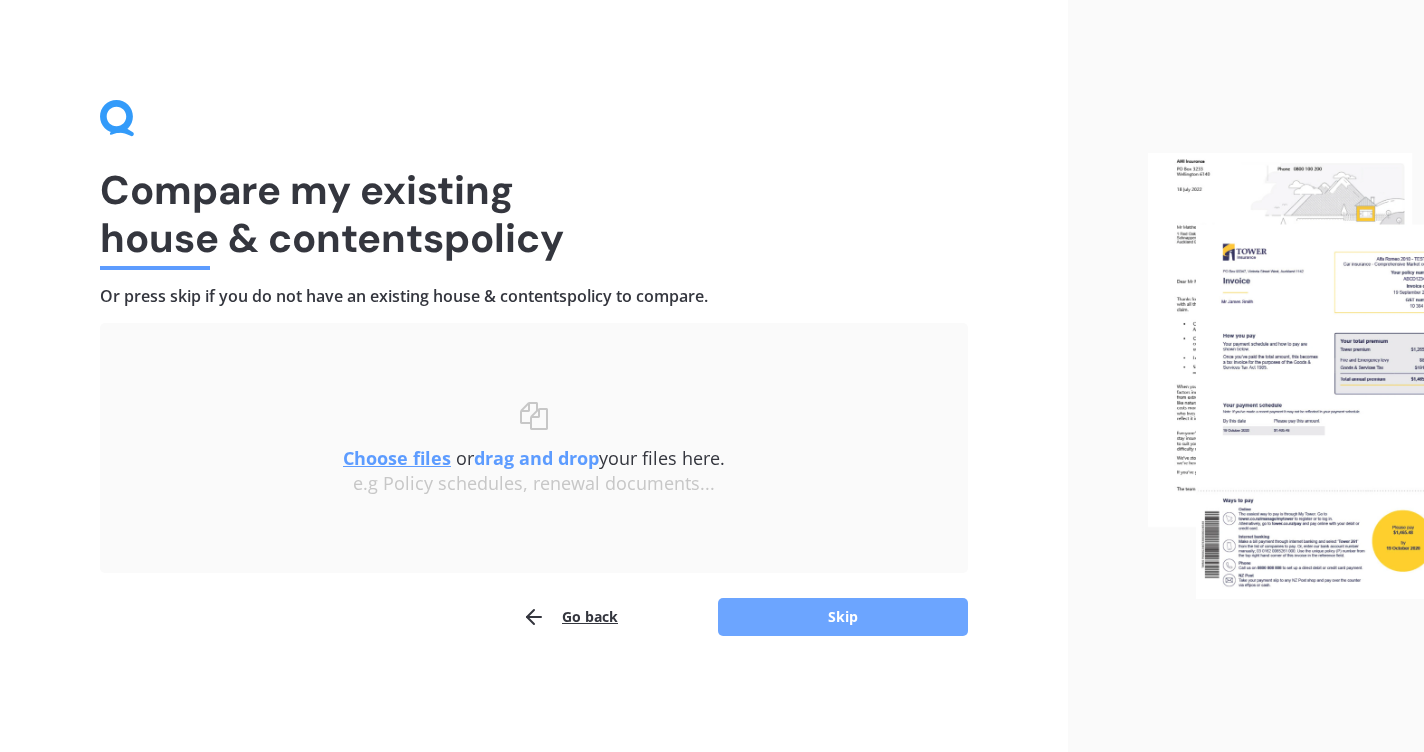 click on "Skip" at bounding box center [843, 617] 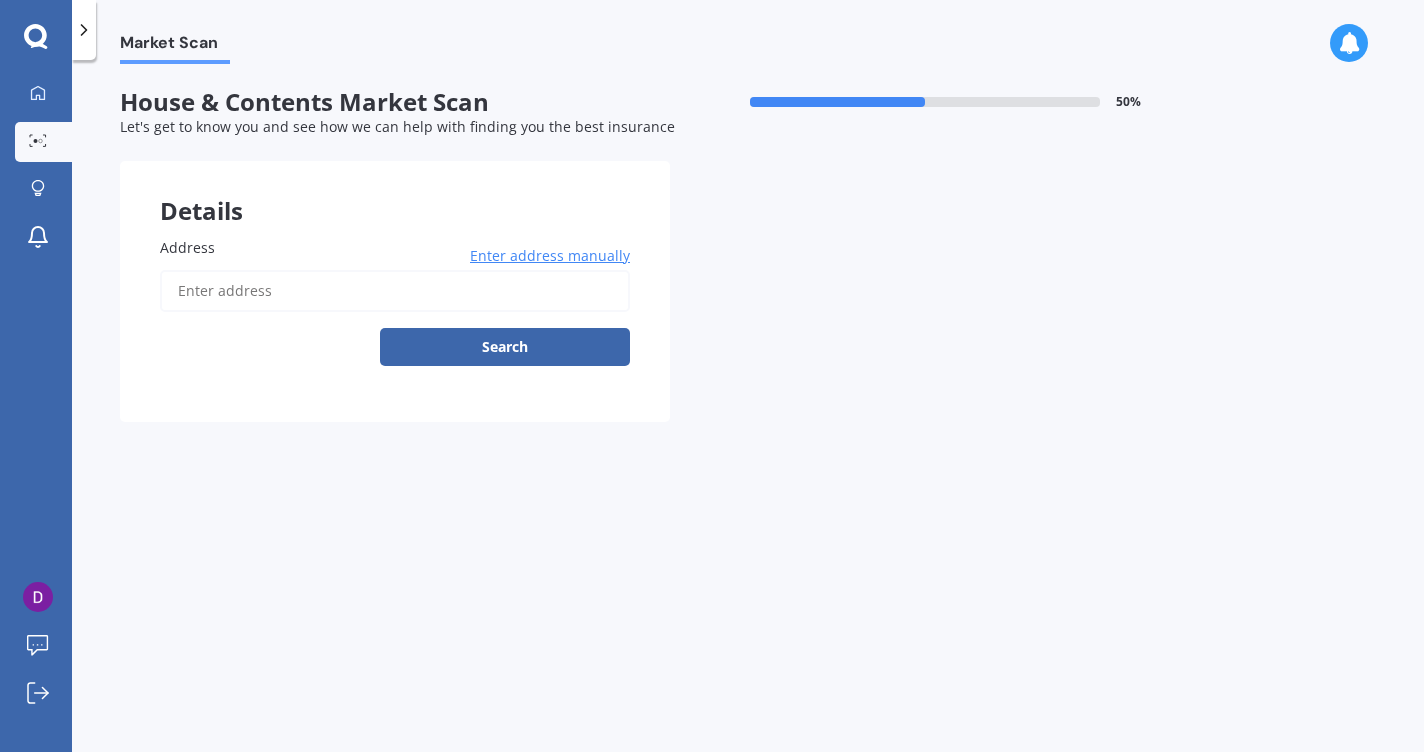 click on "Address" at bounding box center [395, 291] 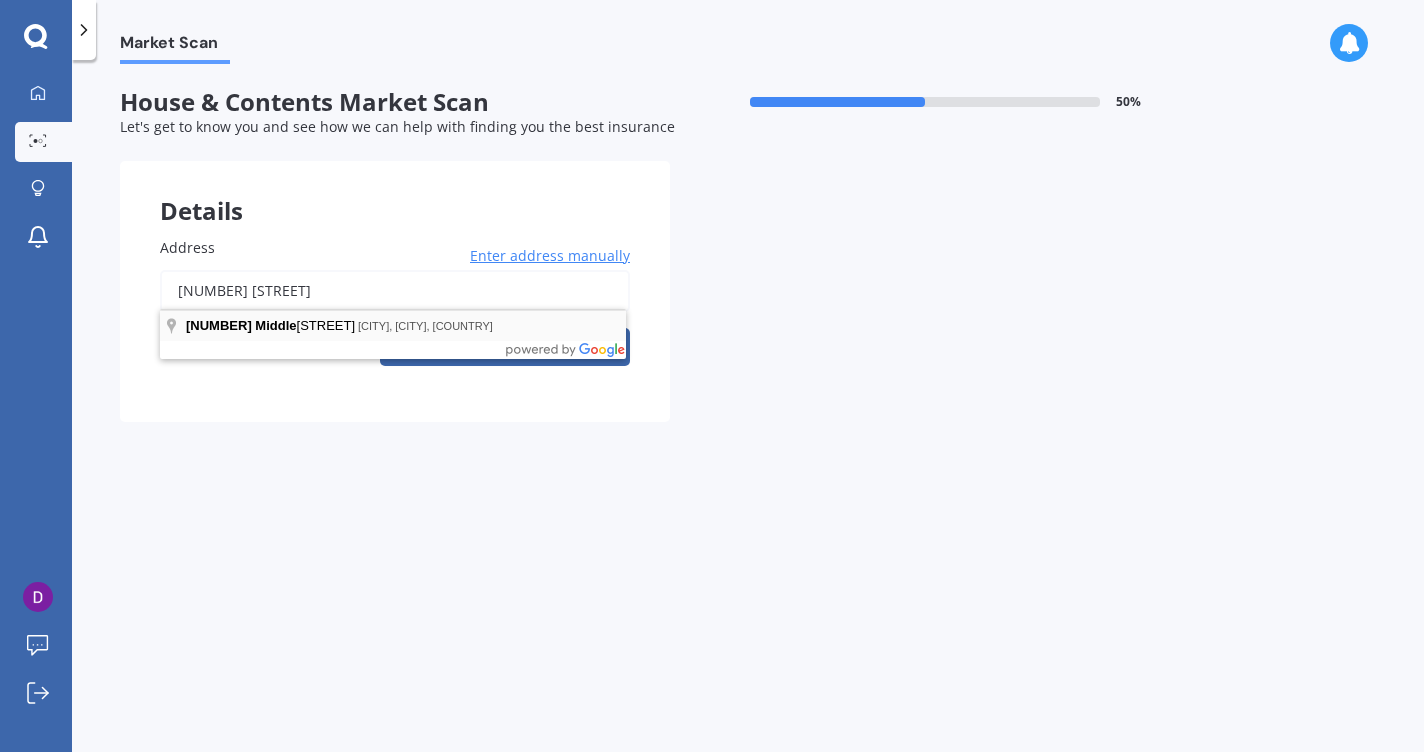 type on "[NUMBER] [STREET]" 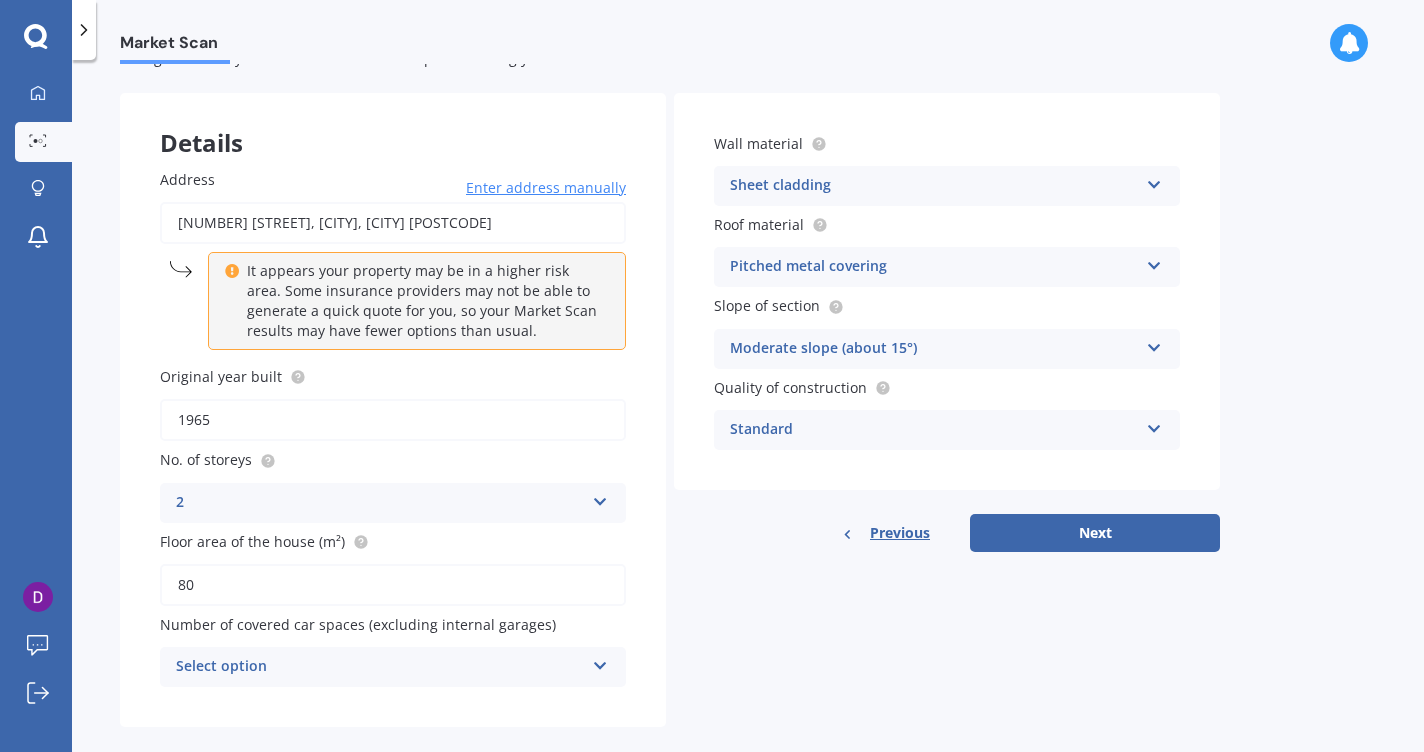 scroll, scrollTop: 86, scrollLeft: 0, axis: vertical 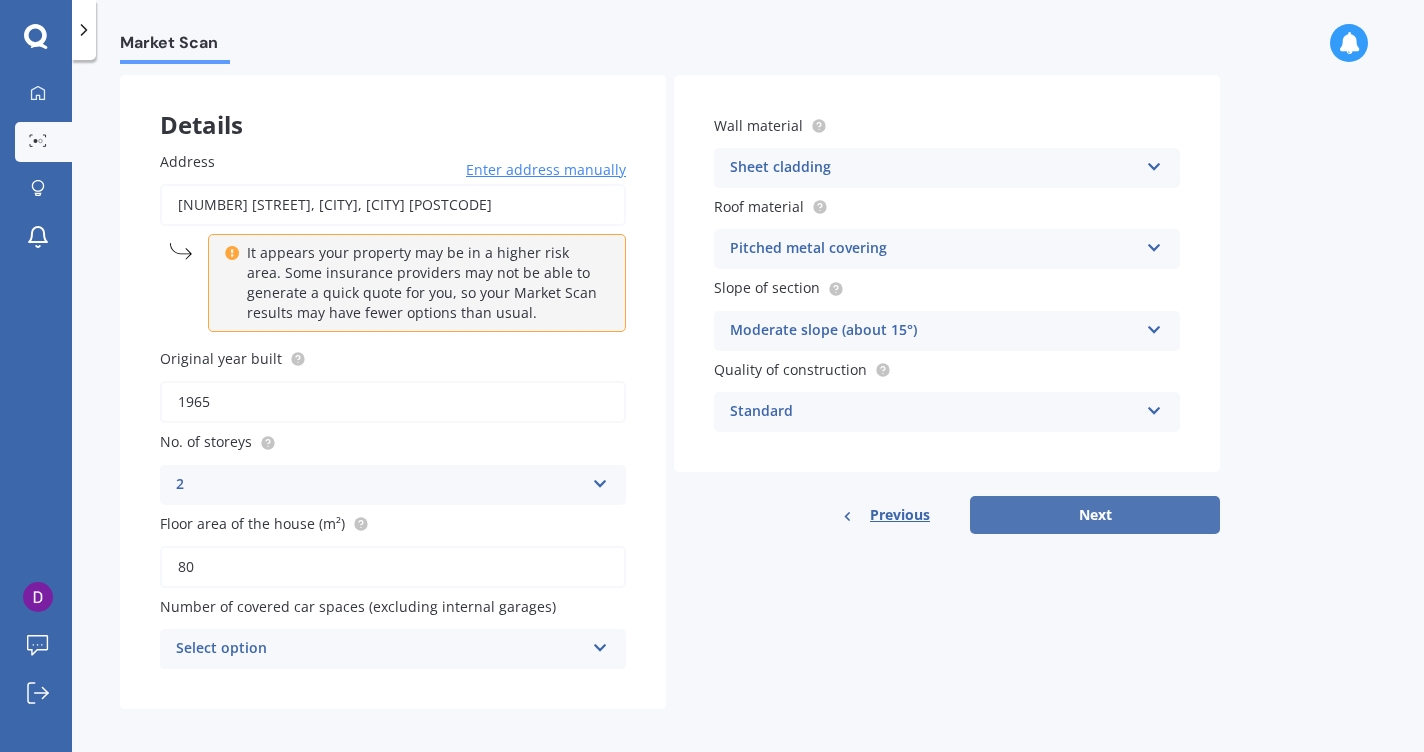 click on "Next" at bounding box center (1095, 515) 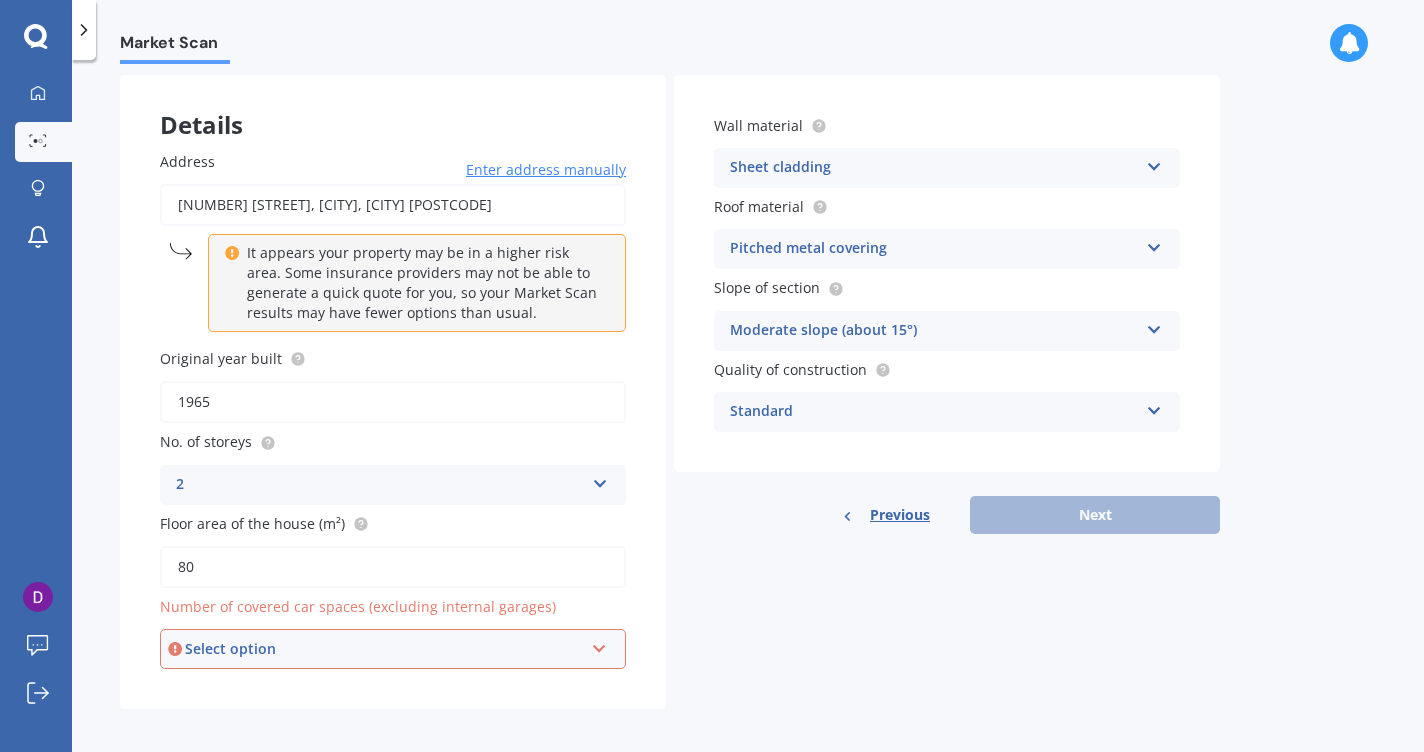 click on "Select option" at bounding box center (384, 649) 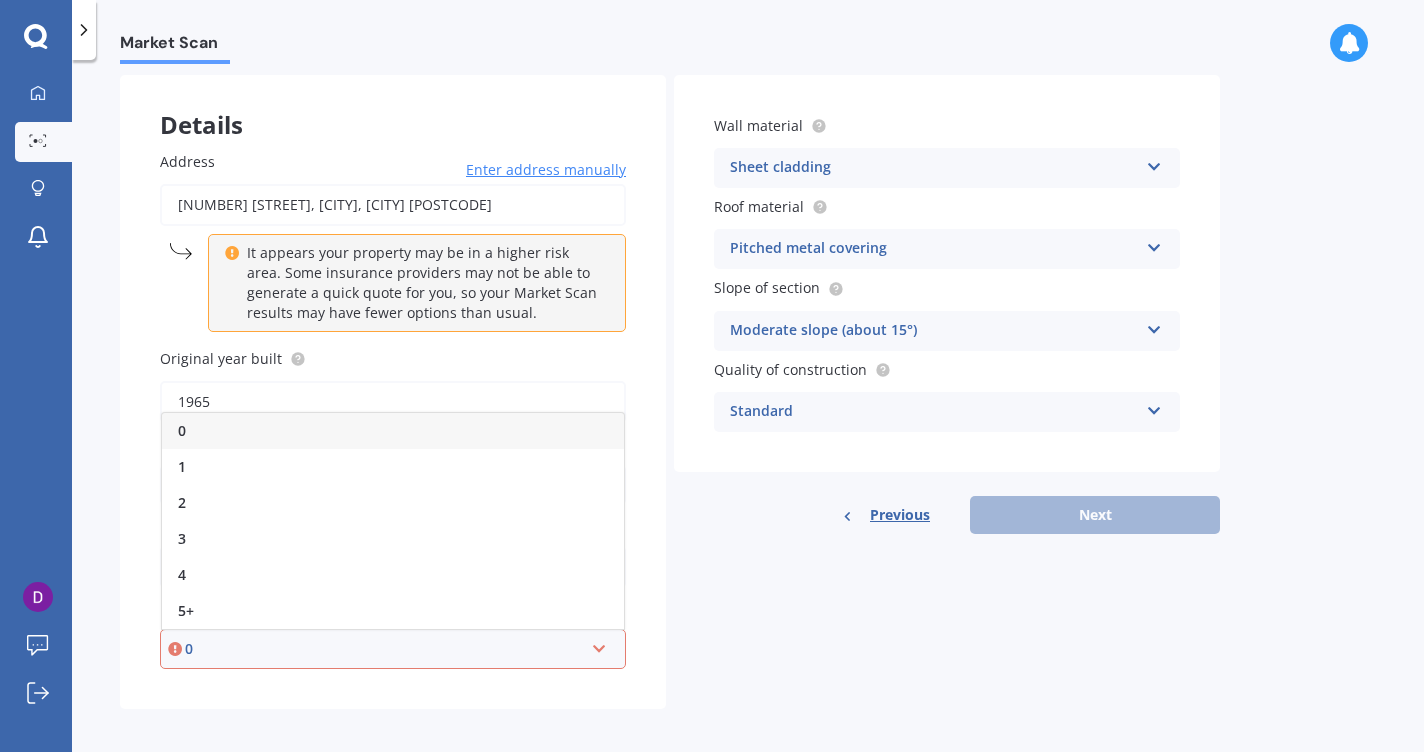 click on "0" at bounding box center (393, 431) 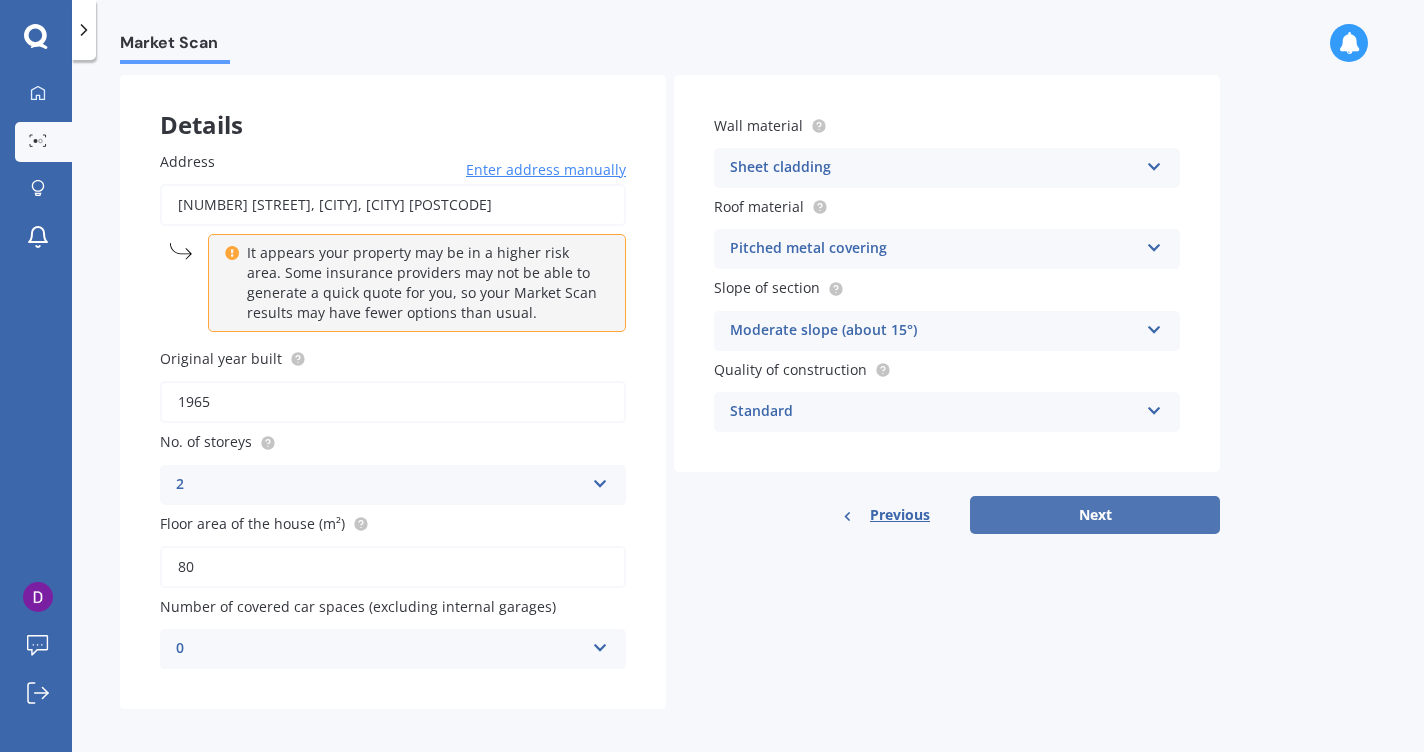 click on "Next" at bounding box center [1095, 515] 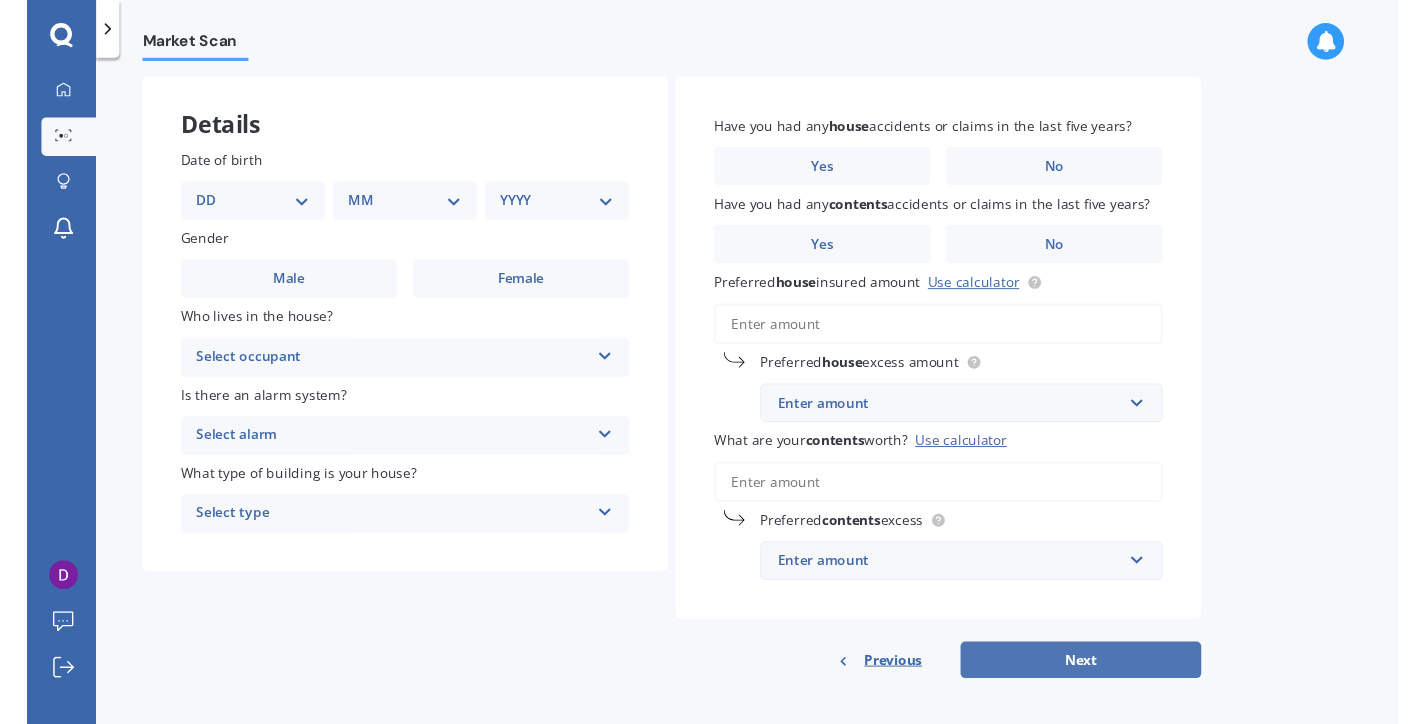 scroll, scrollTop: 0, scrollLeft: 0, axis: both 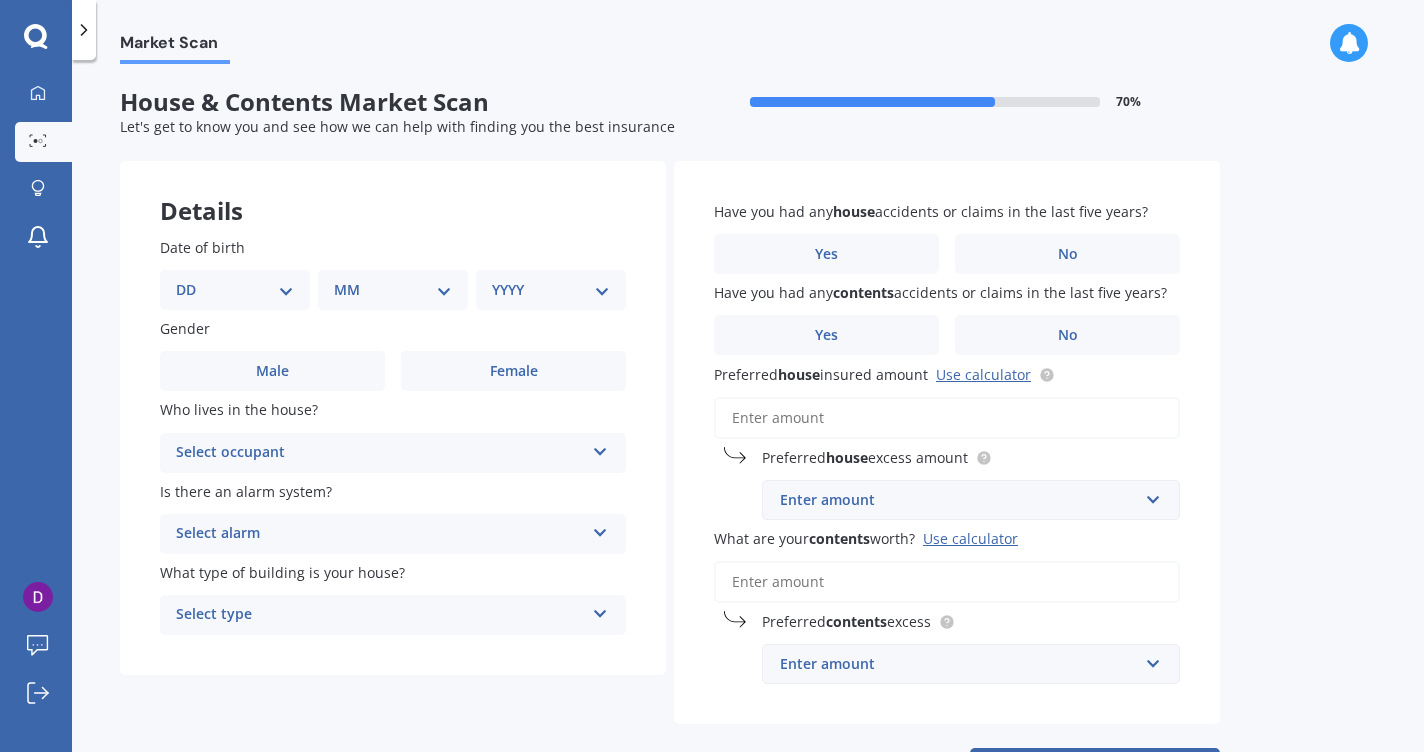 select on "18" 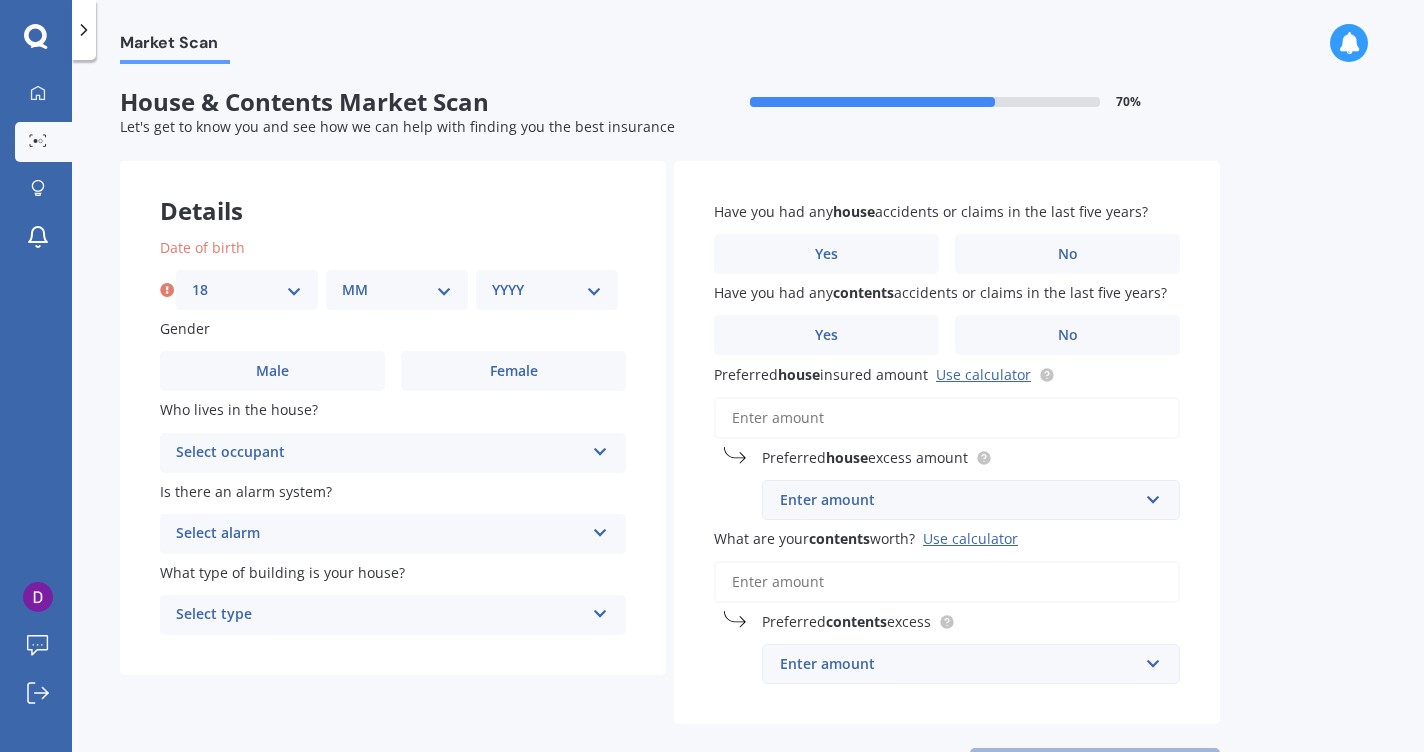 select on "09" 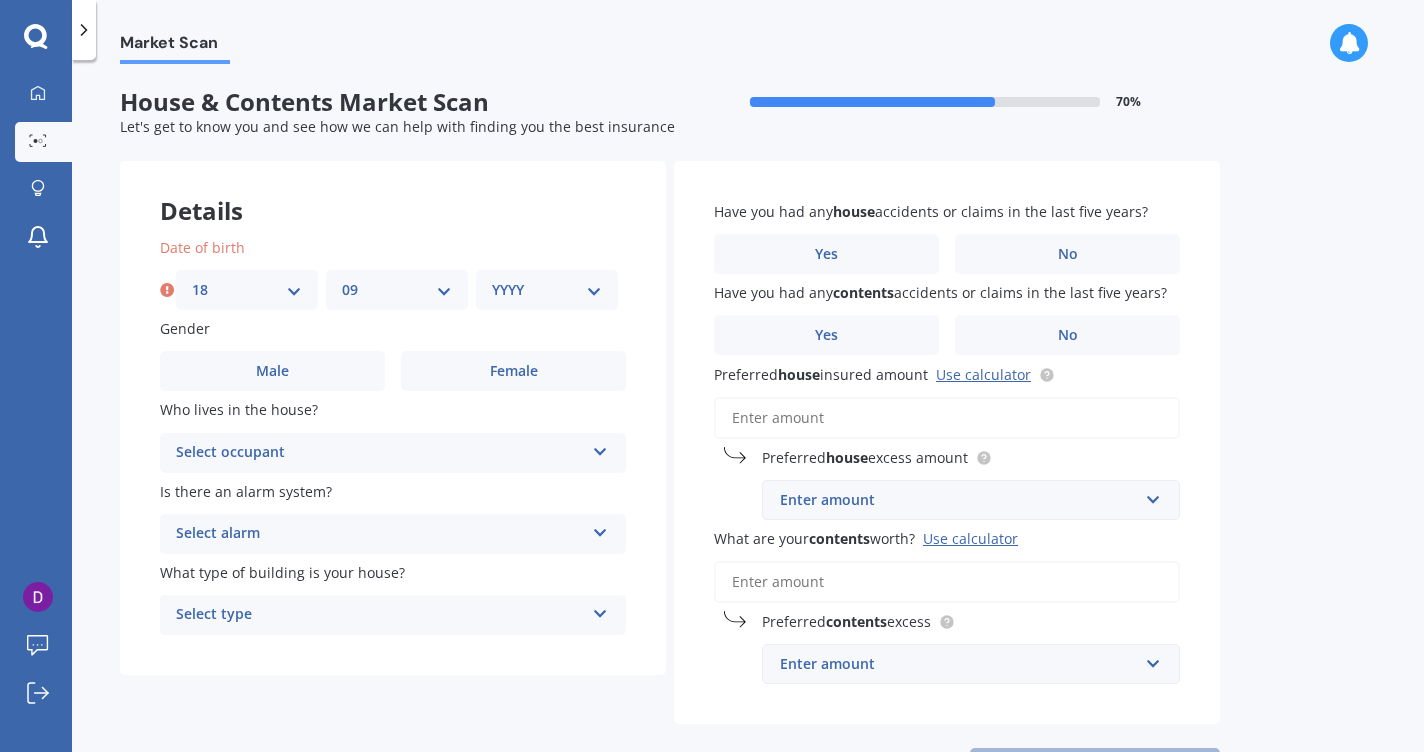 select on "1980" 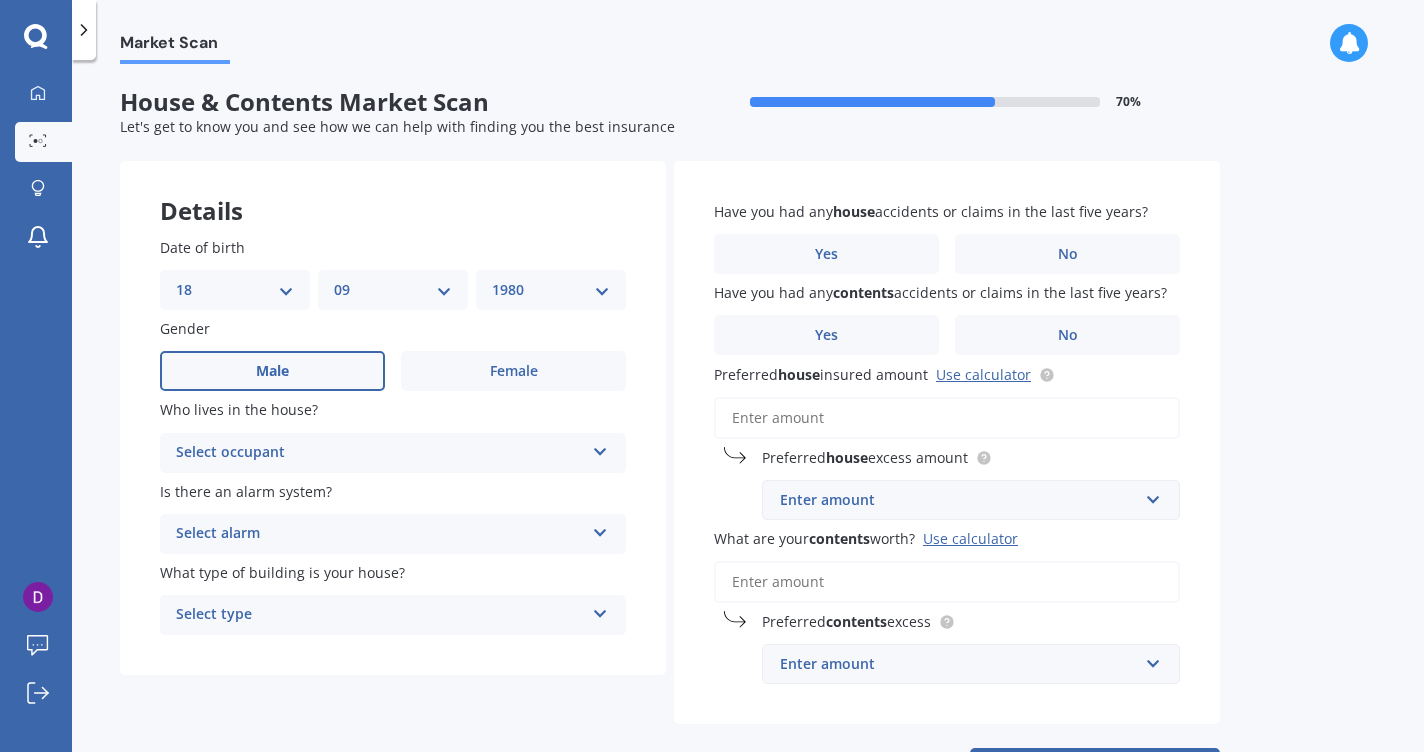 click on "Male" at bounding box center (272, 371) 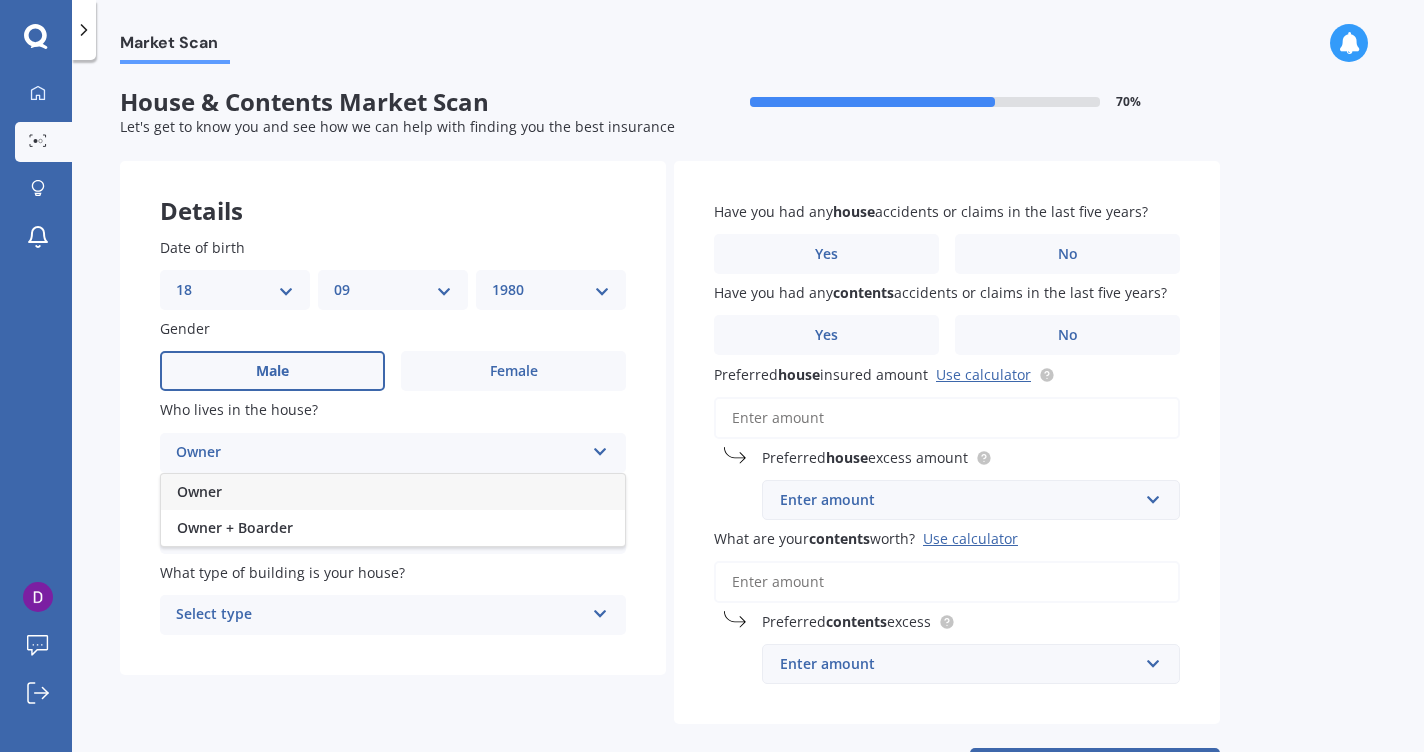 click on "Owner" at bounding box center (393, 492) 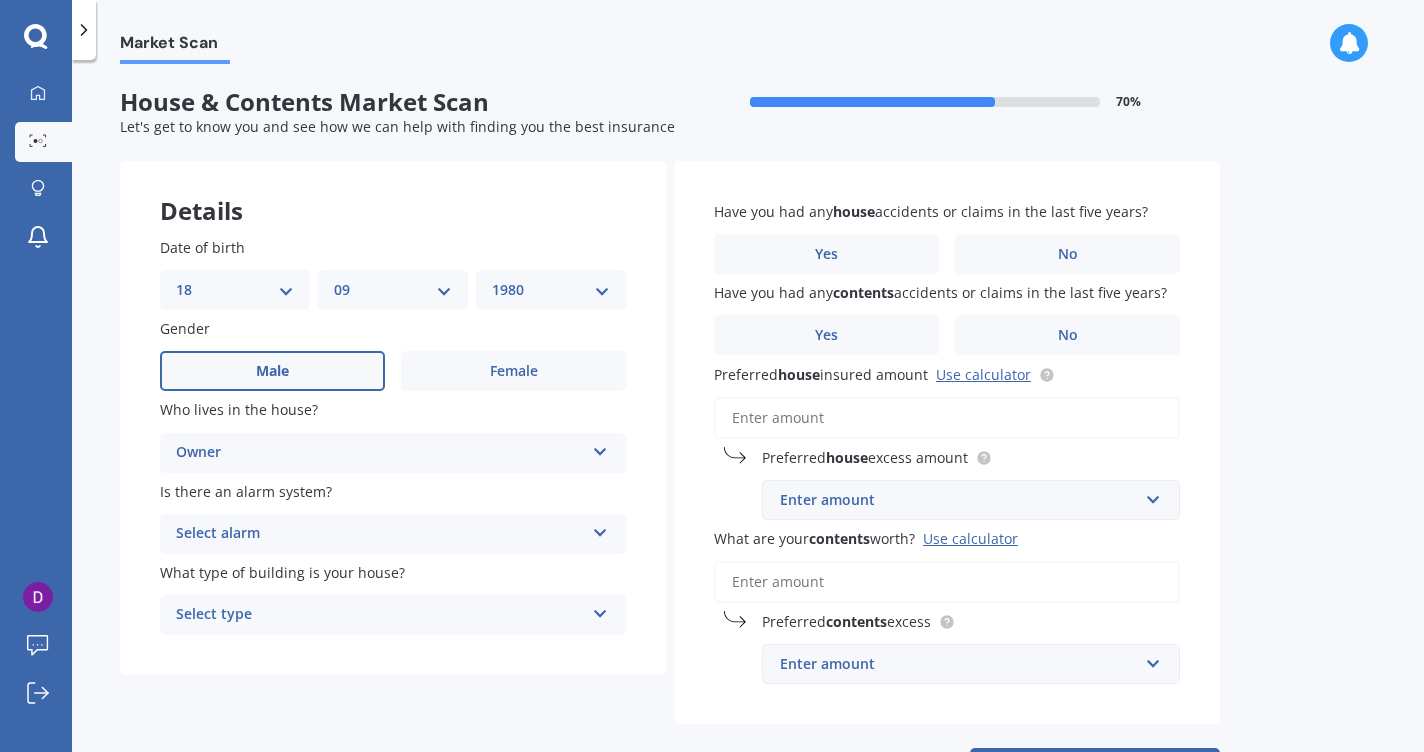 click on "Select alarm" at bounding box center (380, 534) 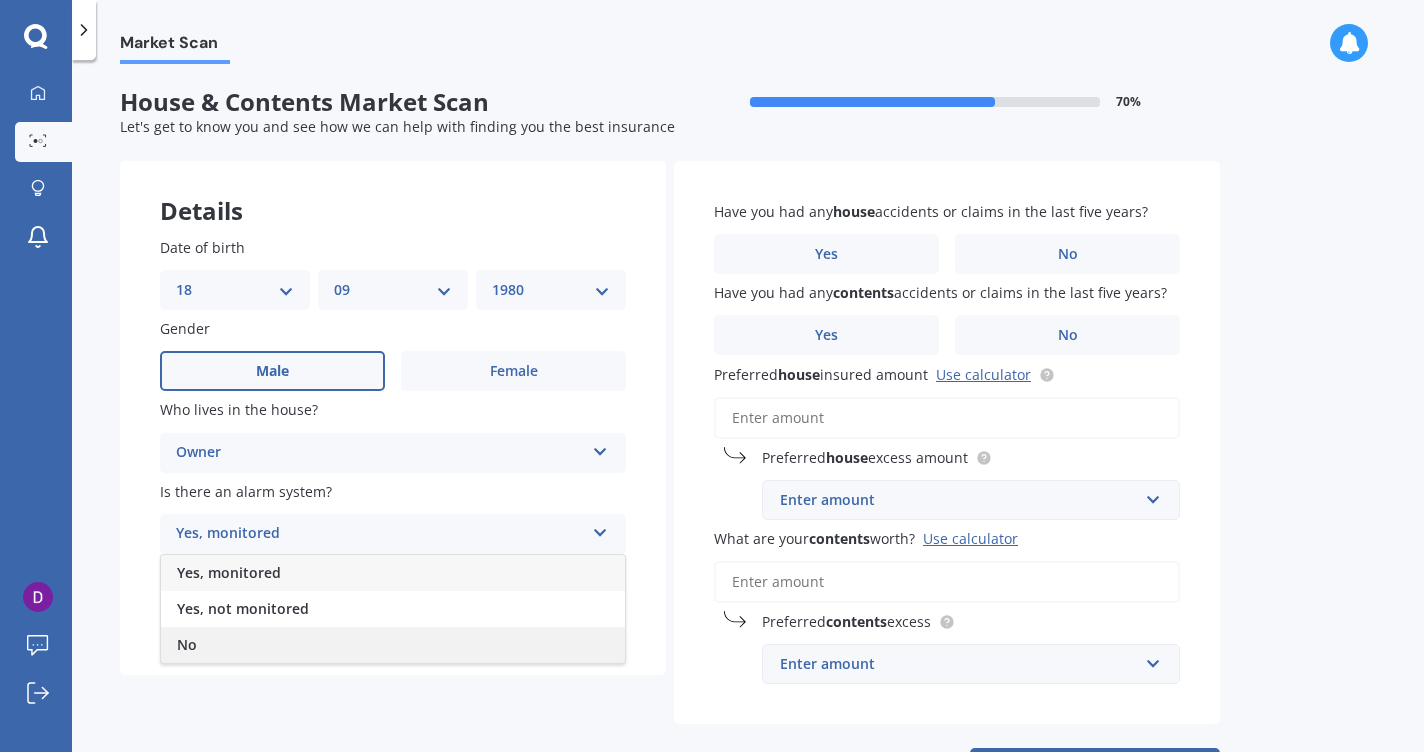 click on "No" at bounding box center [393, 645] 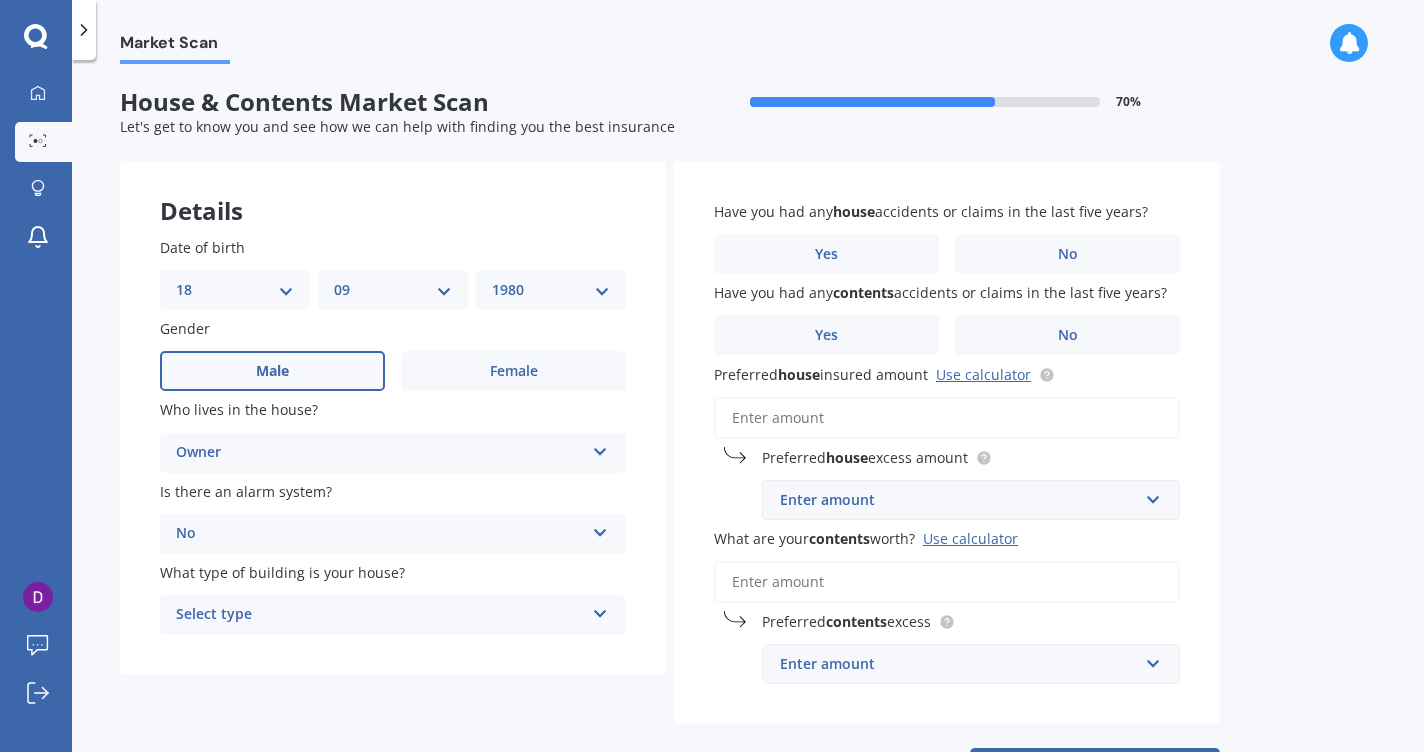 click on "Select type" at bounding box center (380, 615) 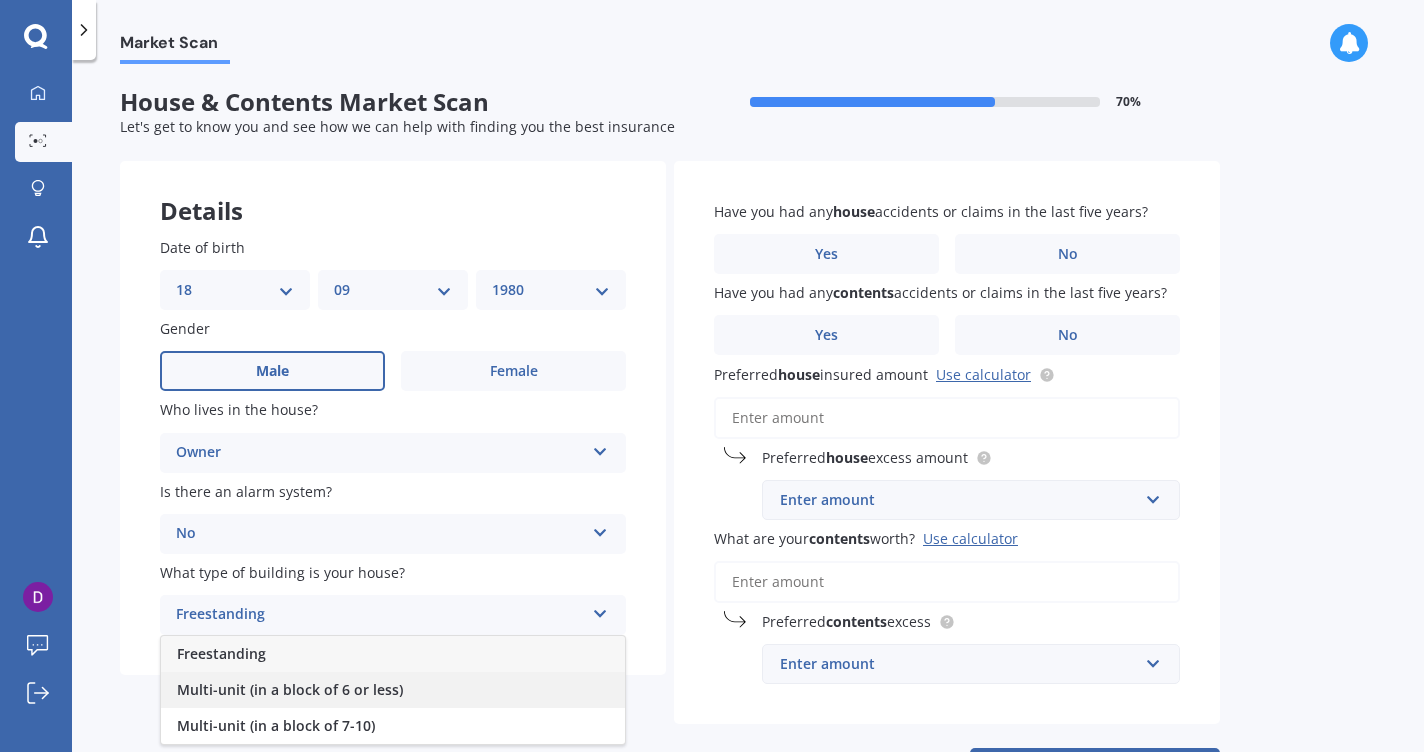 click on "Multi-unit (in a block of 6 or less)" at bounding box center [393, 690] 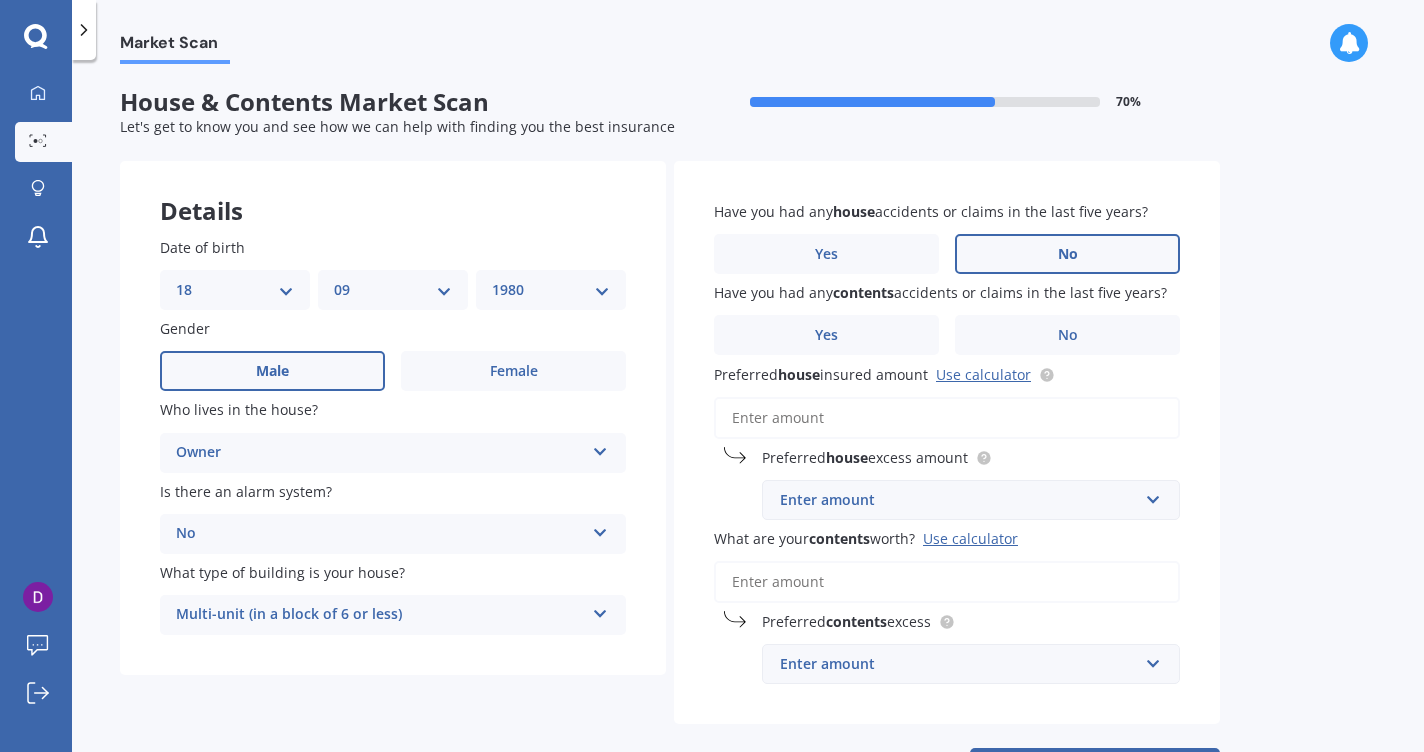 click on "No" at bounding box center (272, 371) 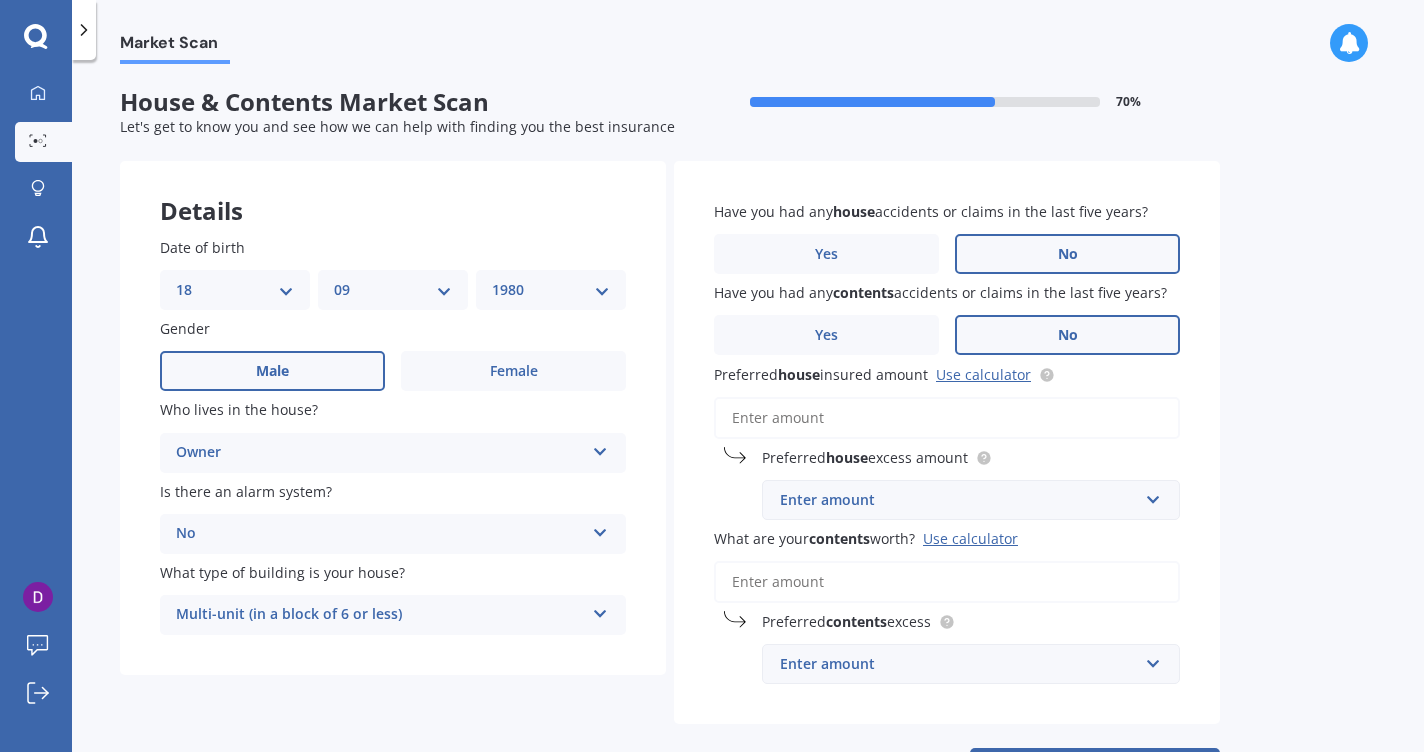 click on "No" at bounding box center [513, 371] 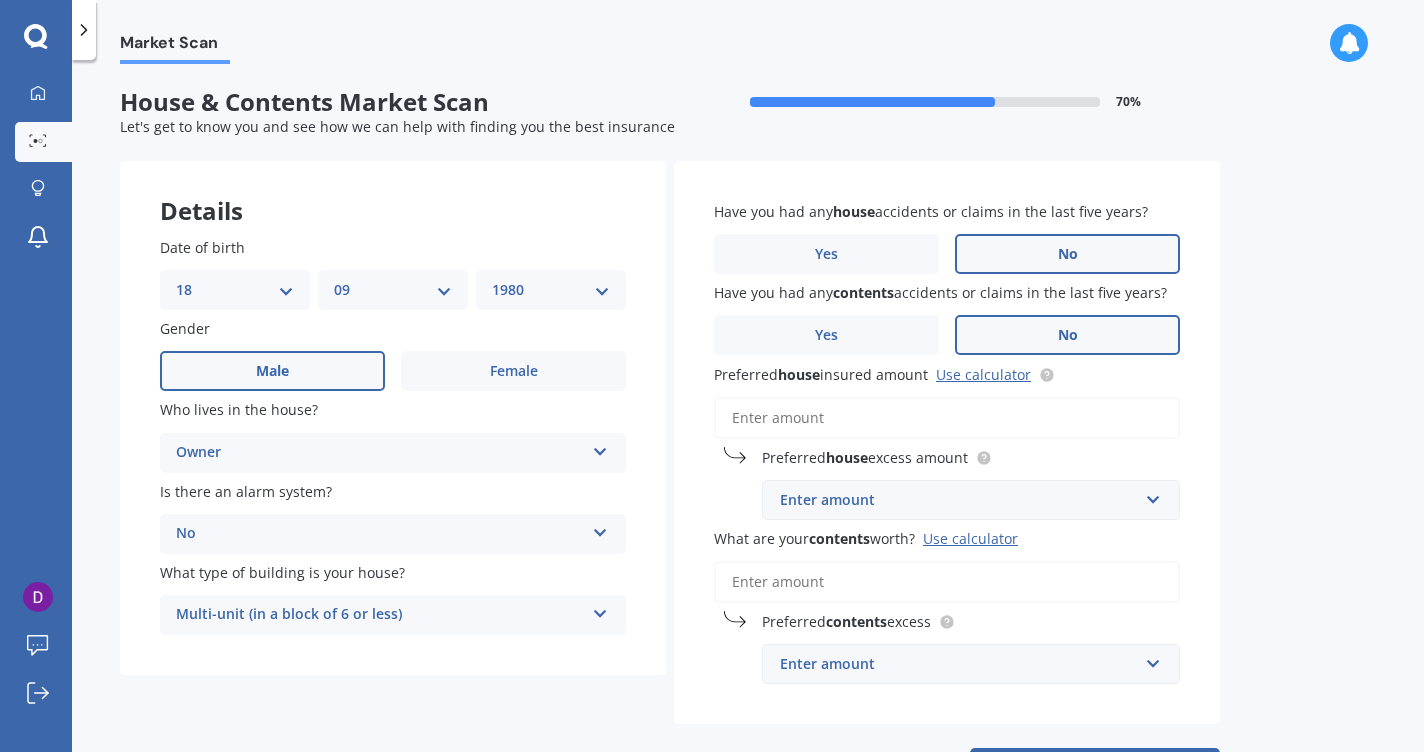 click on "No" at bounding box center [0, 0] 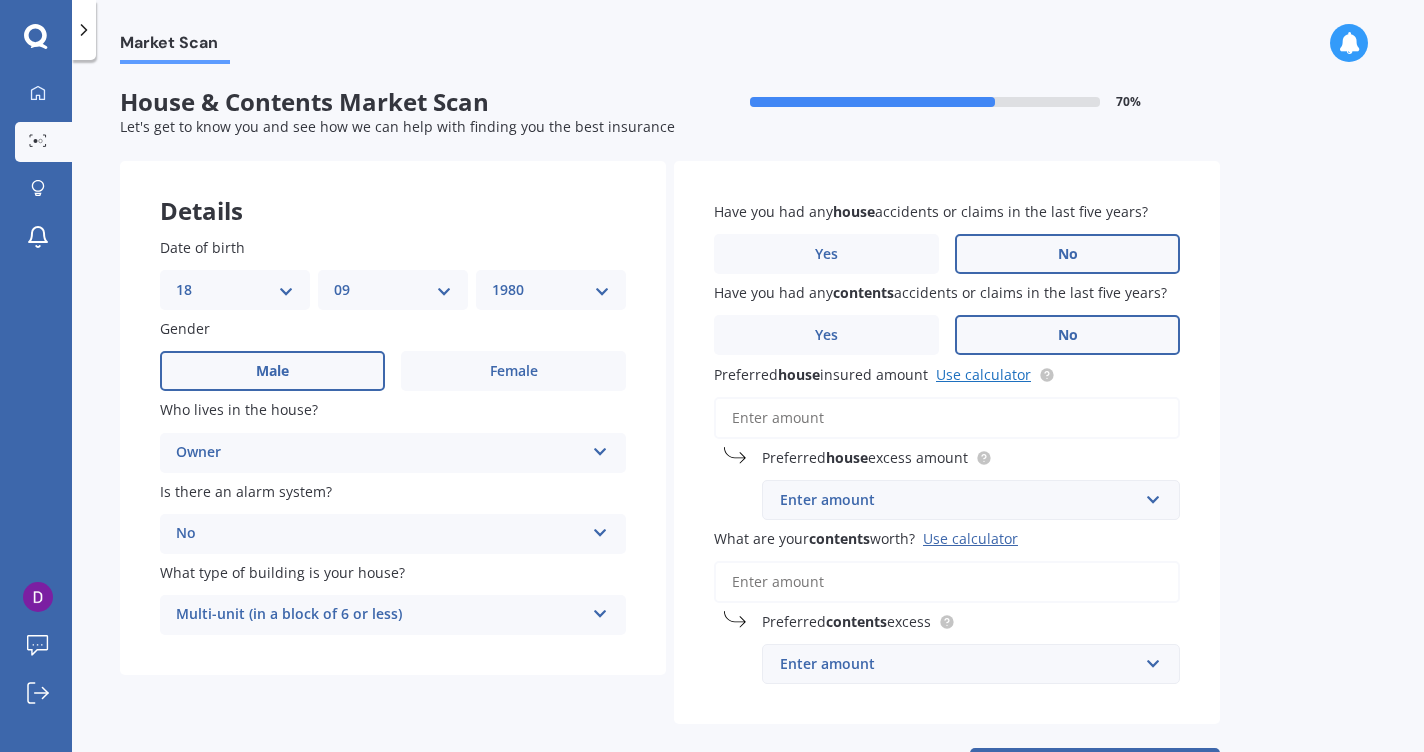 click on "Use calculator" at bounding box center [983, 374] 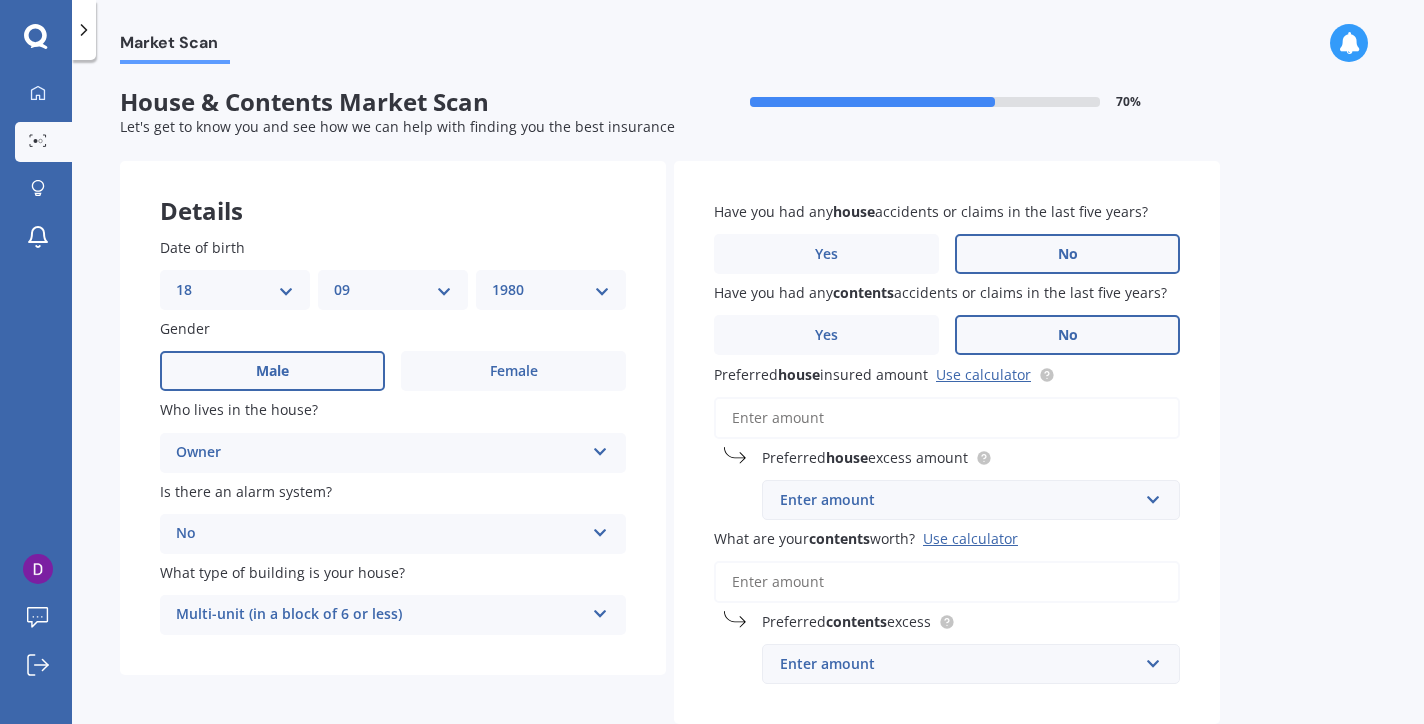 click on "Preferred  house  insured amount Use calculator" at bounding box center [947, 418] 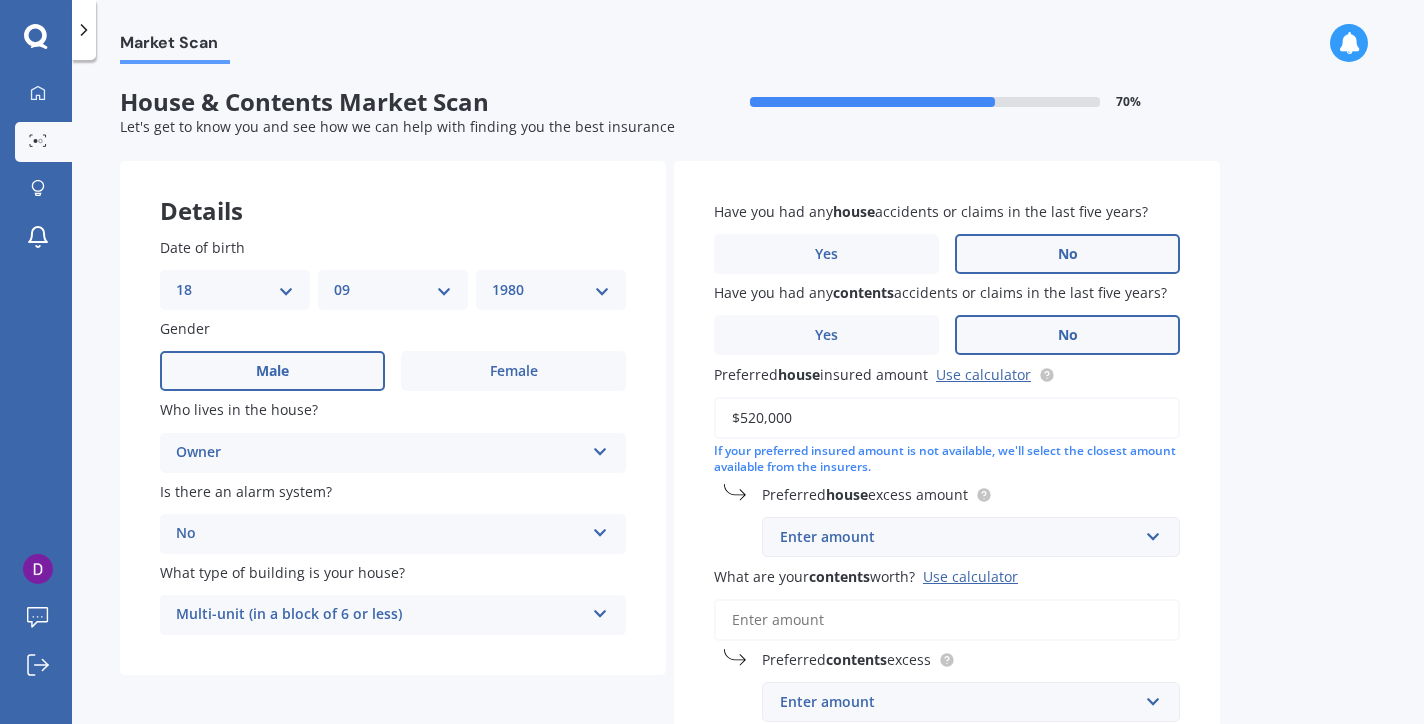 click on "Have you had any house accidents or claims in the last five years? Yes No Have you had any contents accidents or claims in the last five years? Yes No Preferred house insured amount Use calculator $[AMOUNT] If your preferred insured amount is not available, we'll select the closest amount available from the insurers. Preferred house excess amount Enter amount $[AMOUNT] $[AMOUNT] $[AMOUNT] $[AMOUNT] $[AMOUNT] $[AMOUNT] $[AMOUNT] What are your contents worth? Use calculator Preferred contents excess Enter amount $[AMOUNT] $[AMOUNT] $[AMOUNT] $[AMOUNT] $[AMOUNT] $[AMOUNT] $[AMOUNT]" at bounding box center [947, 461] 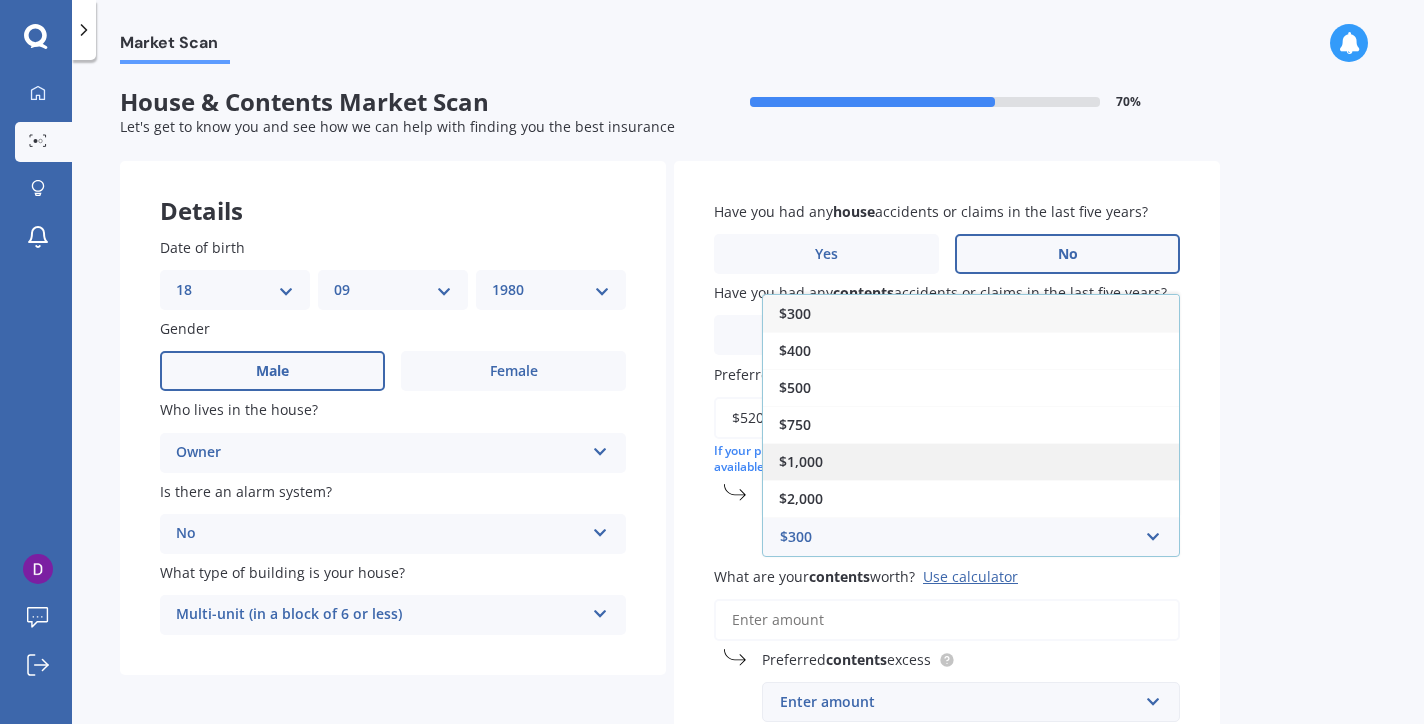 click on "$1,000" at bounding box center (795, 313) 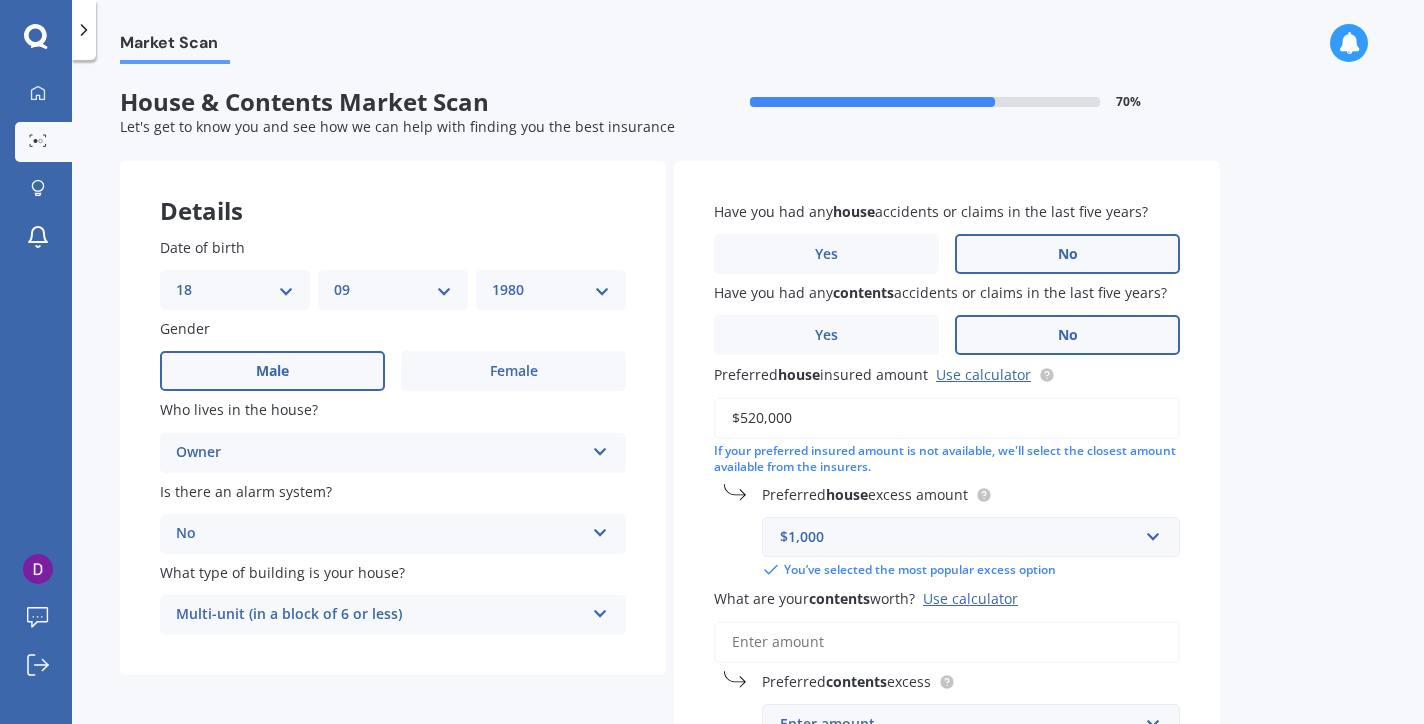 click on "Have you had any house accidents or claims in the last five years? Yes No Have you had any contents accidents or claims in the last five years? Yes No Preferred house insured amount Use calculator $[AMOUNT] If your preferred insured amount is not available, we'll select the closest amount available from the insurers. Preferred house excess amount $[AMOUNT] $[AMOUNT] $[AMOUNT] $[AMOUNT] $[AMOUNT] $[AMOUNT] $[AMOUNT] $[AMOUNT] You’ve selected the most popular excess option What are your contents worth? Use calculator Preferred contents excess Enter amount $[AMOUNT] $[AMOUNT] $[AMOUNT] $[AMOUNT] $[AMOUNT] $[AMOUNT] $[AMOUNT]" at bounding box center [947, 472] 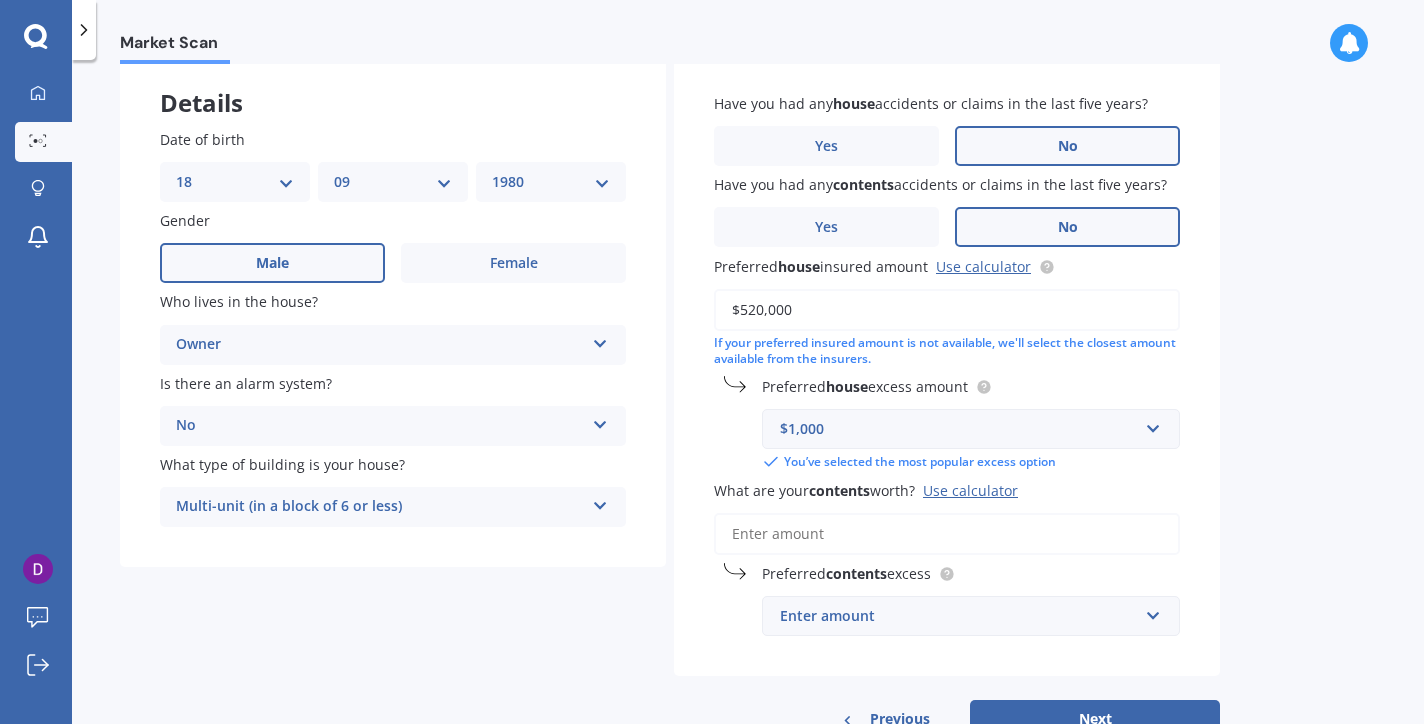 scroll, scrollTop: 168, scrollLeft: 0, axis: vertical 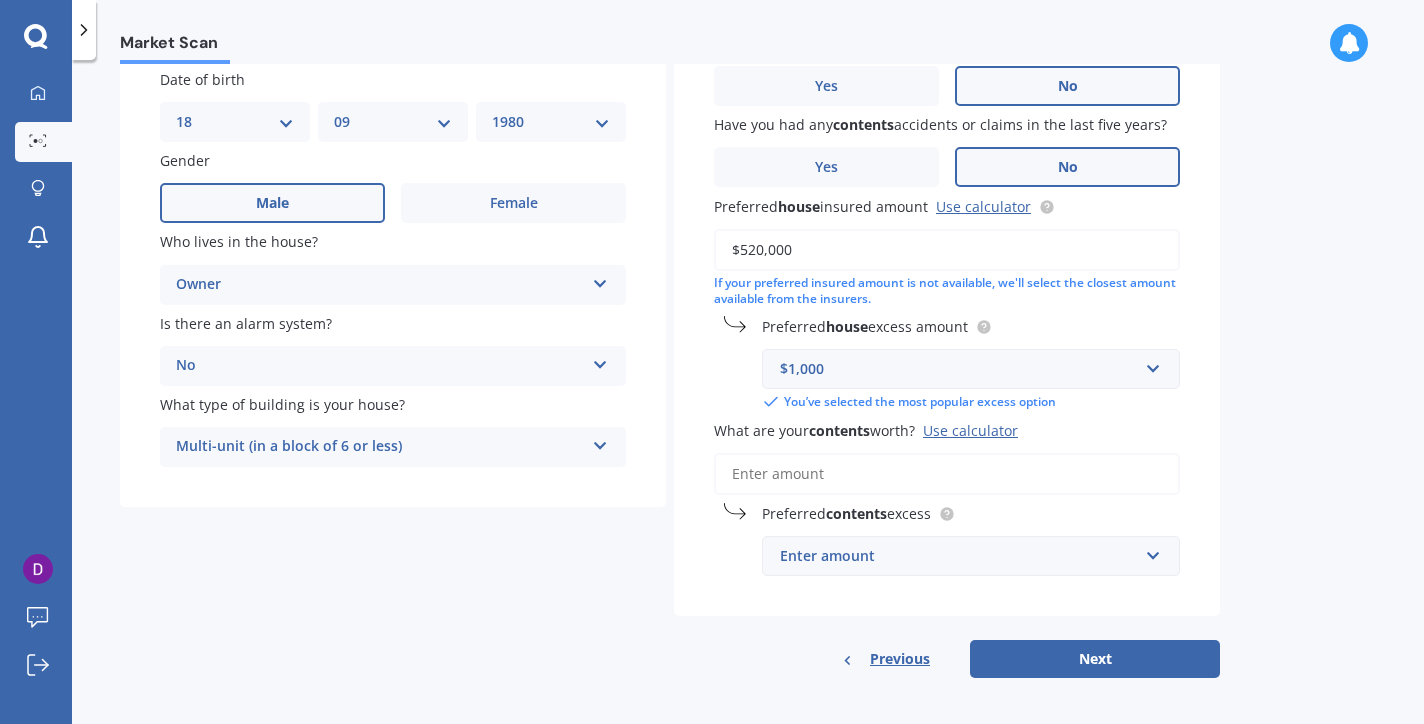click on "What are your  contents  worth? Use calculator" at bounding box center [947, 474] 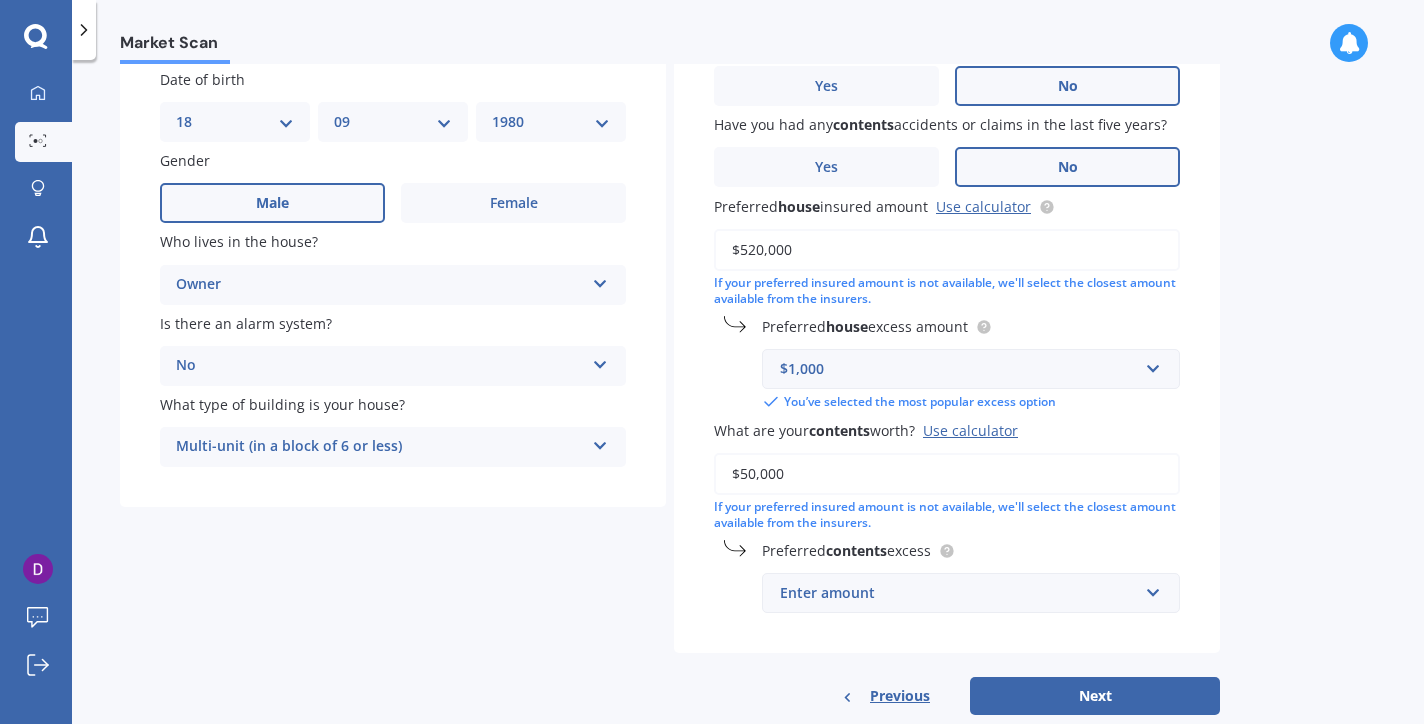 click on "Enter amount" at bounding box center (959, 593) 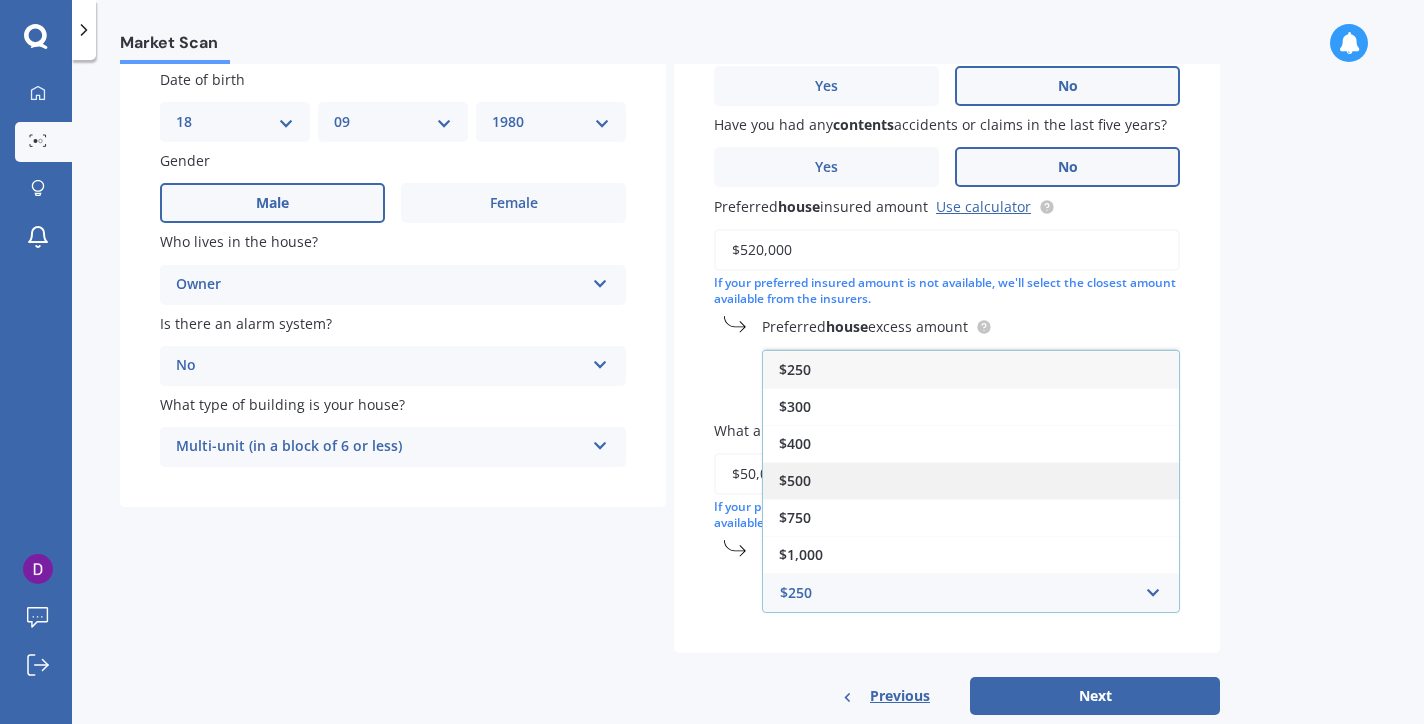 click on "$500" at bounding box center [971, 480] 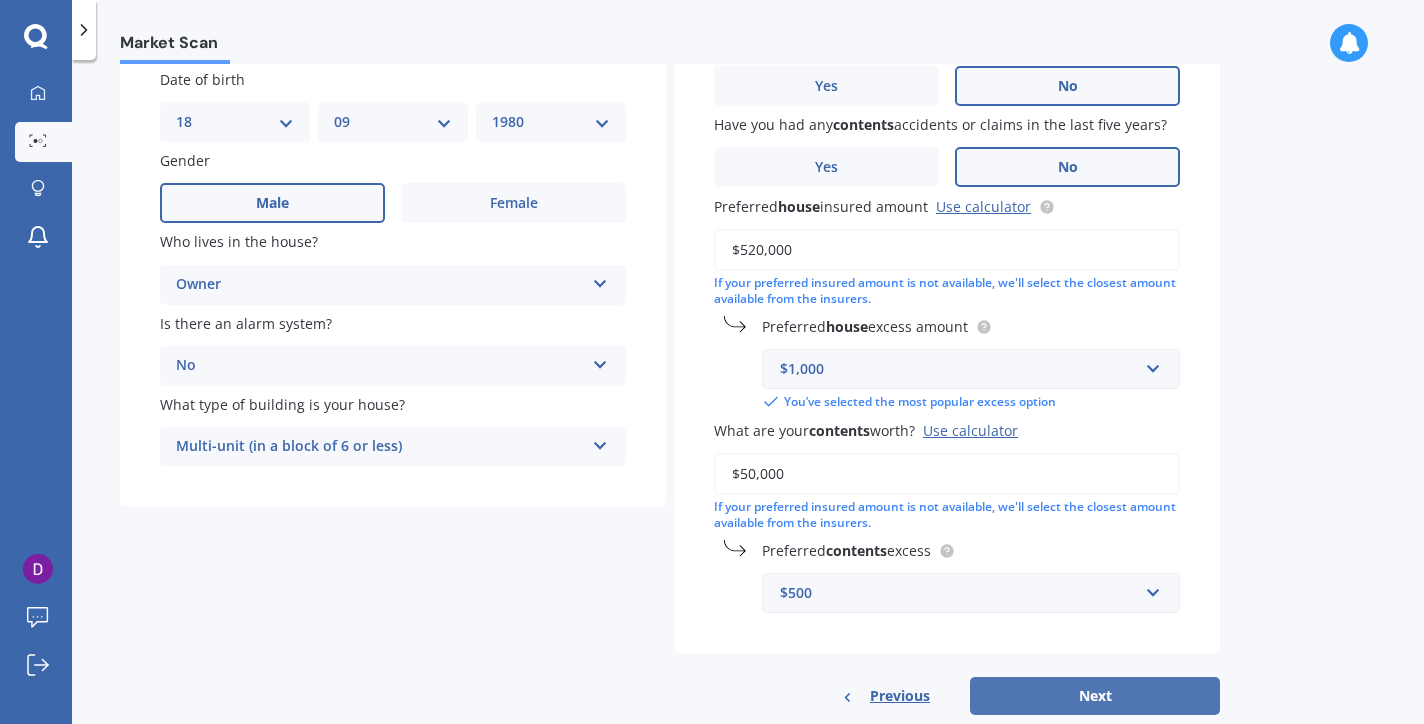 click on "Next" at bounding box center [1095, 696] 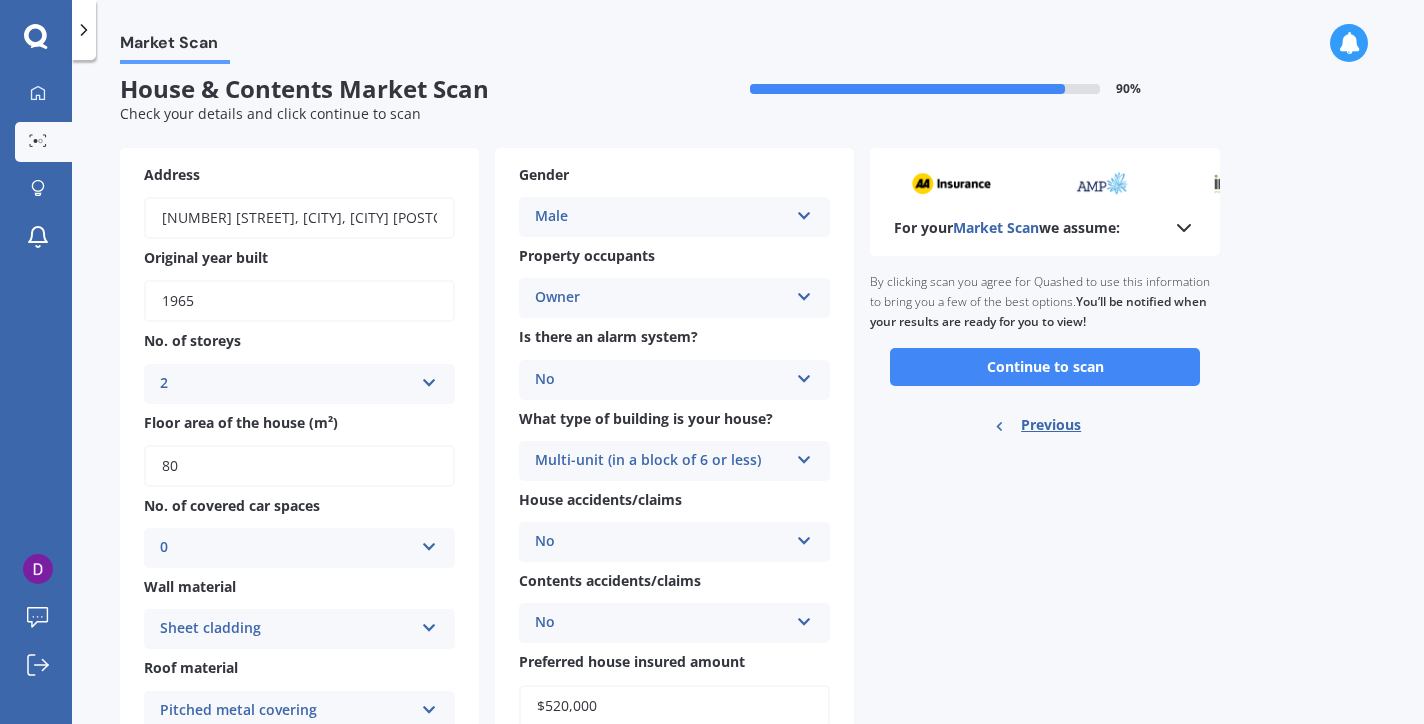 scroll, scrollTop: 0, scrollLeft: 0, axis: both 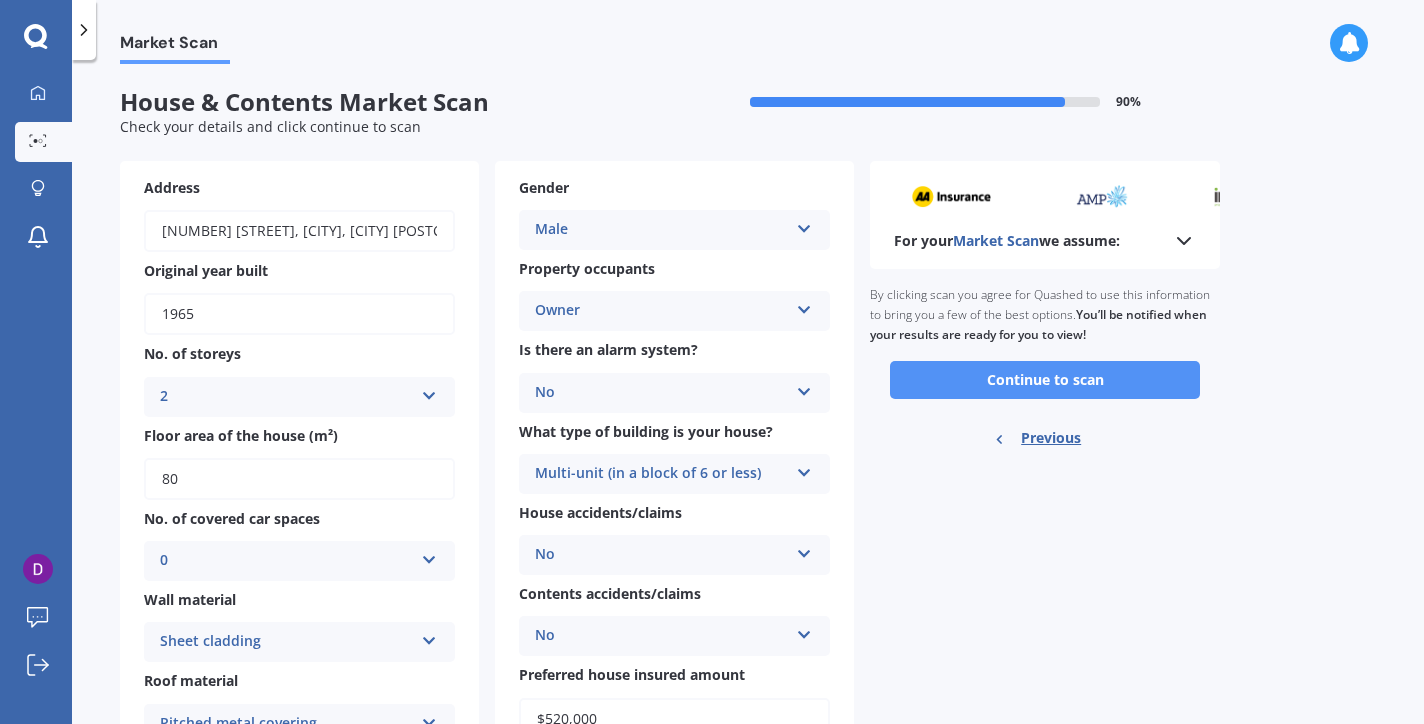click on "Continue to scan" at bounding box center [1045, 380] 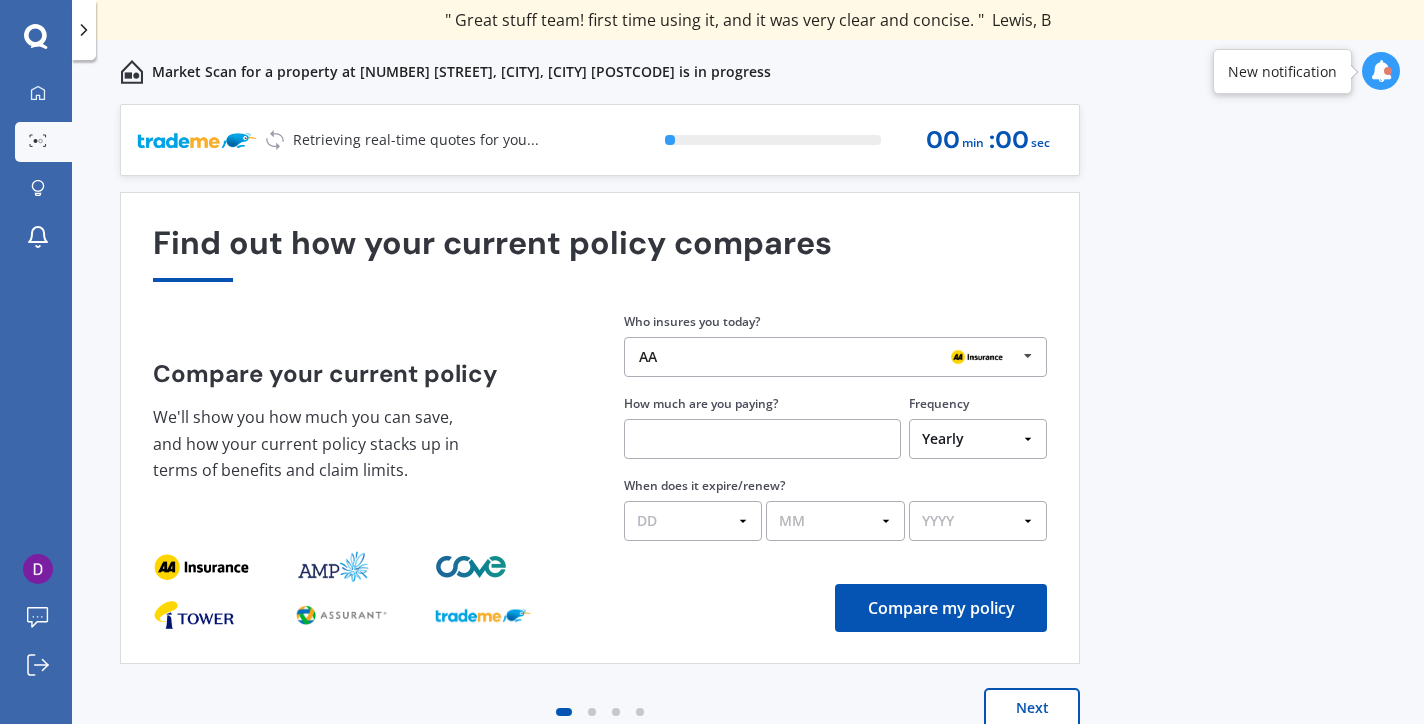click on "Previous 60,000+ Kiwis have signed up to shop and save on insurance with us " Helpful tool, just that my current insurance is cheaper. " [FIRSTNAME], [INITIAL] " I have already recommended Quashed to many family and friends. This is fantastic. Thank you. " [FIRSTNAME], [INITIAL] " A very useful tool and is easy to use. Highly recommended! " [FIRSTNAME], [INITIAL] " Useful tool to check whether our current prices are competitive - which they are. " [FIRSTNAME], [INITIAL] " My current car insurance was half of the cheapest quoted here, so I'll stick with them. " [FIRSTNAME], [INITIAL] " Gave exactly the same results. " [FIRSTNAME], [INITIAL] " It's pretty accurate. Good service. " [FIRSTNAME], [INITIAL] " That was very helpful as it provided all the details required to make the necessary decision. " [FIRSTNAME], [INITIAL] " I've already recommended to a number of people. " [FIRSTNAME], [INITIAL] " Good to know my existing cover is so good! " [FIRSTNAME], [INITIAL] " Excellent site! I saved $300 off my existing policy. " [FIRSTNAME], [INITIAL] " Great stuff team! first time using it, and it was very clear and concise. " [FIRSTNAME], [INITIAL]   Next 0 % 00 min :  00 sec 1" at bounding box center [748, 436] 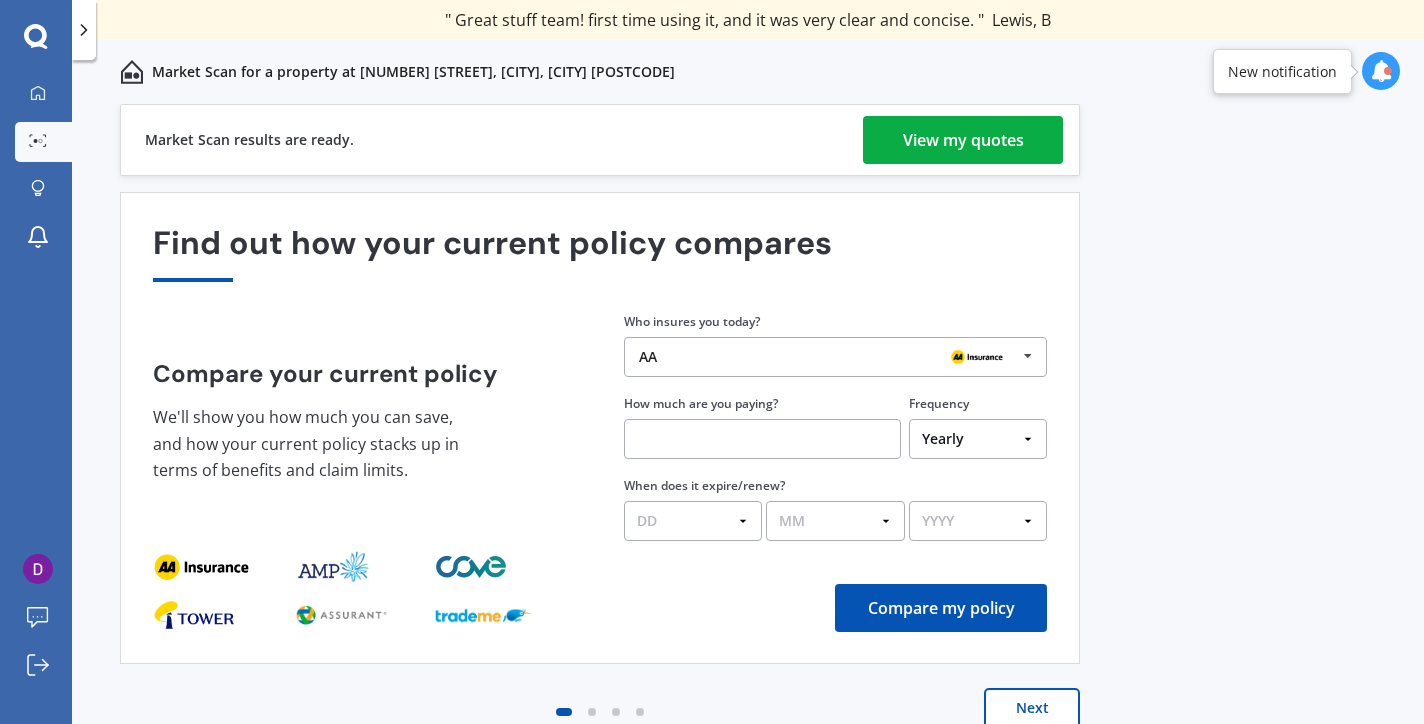 click on "View my quotes" at bounding box center [963, 140] 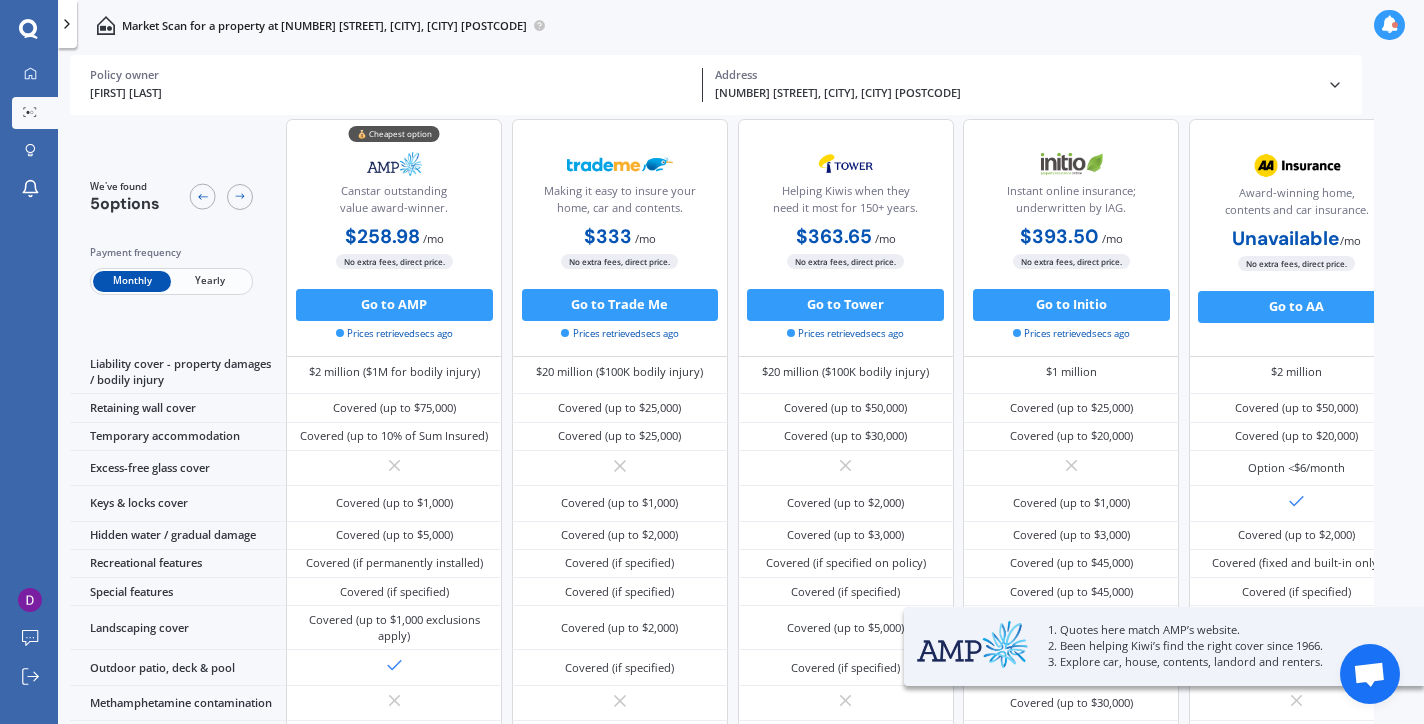 scroll, scrollTop: 0, scrollLeft: 0, axis: both 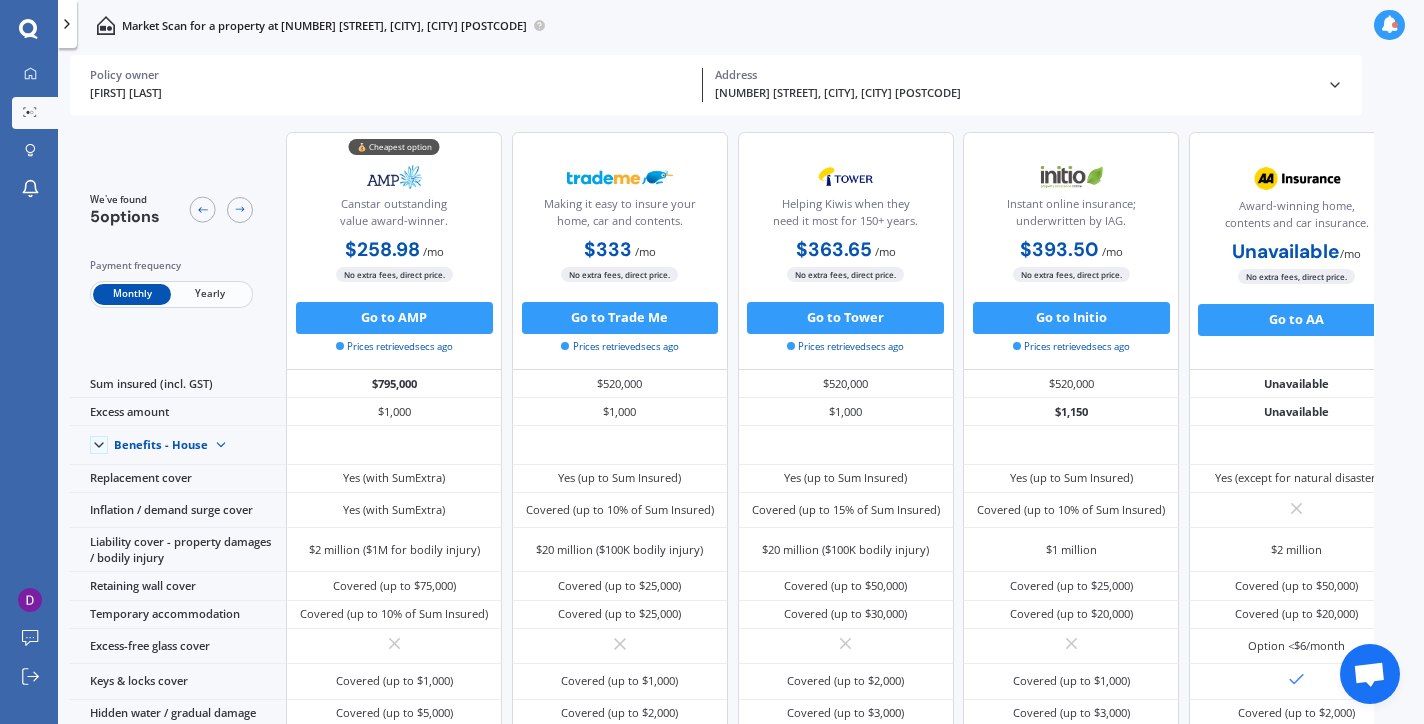 click on "Monthly Yearly" at bounding box center (171, 295) 